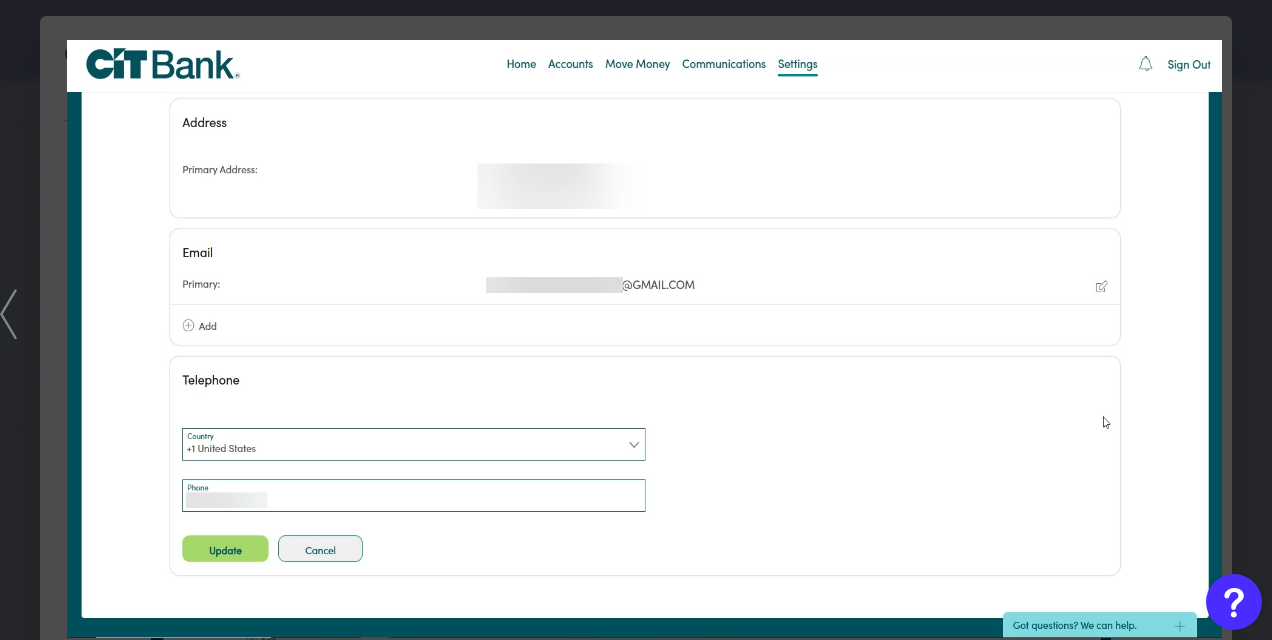 scroll, scrollTop: 0, scrollLeft: 0, axis: both 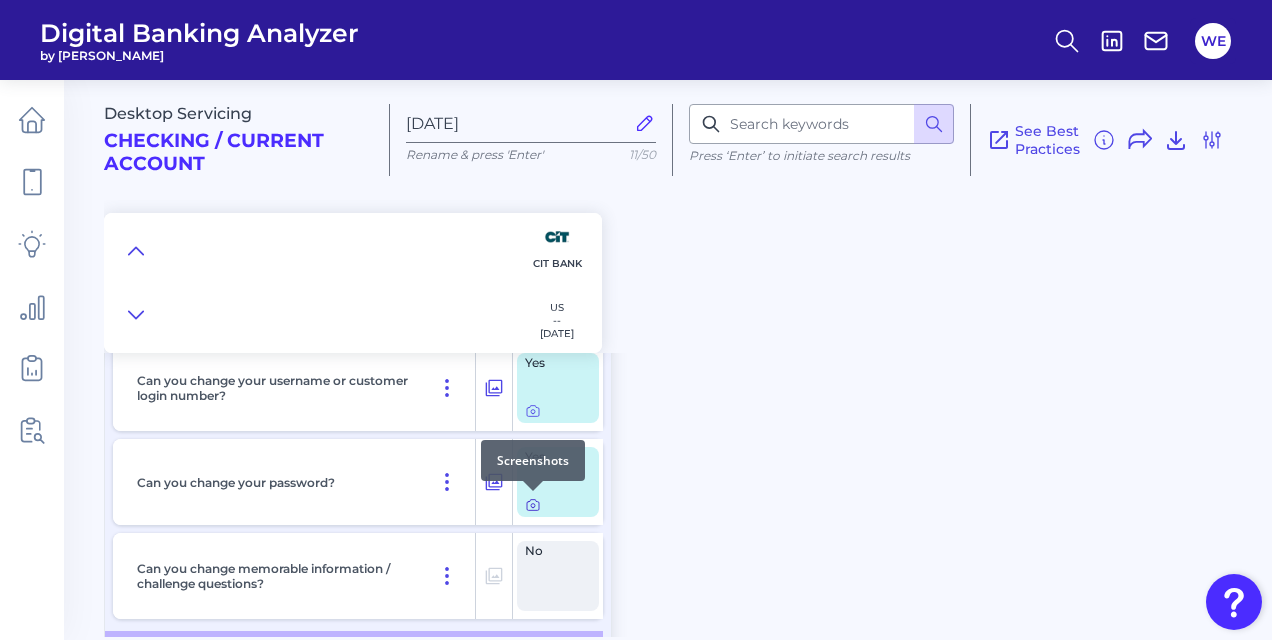 click 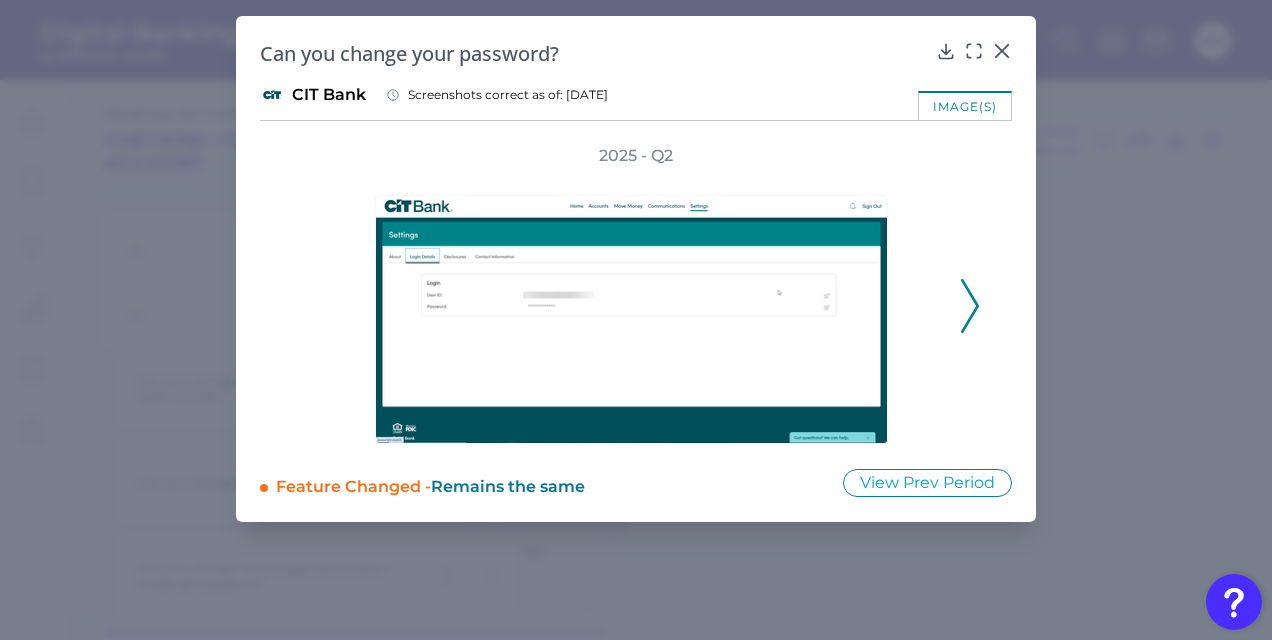 click 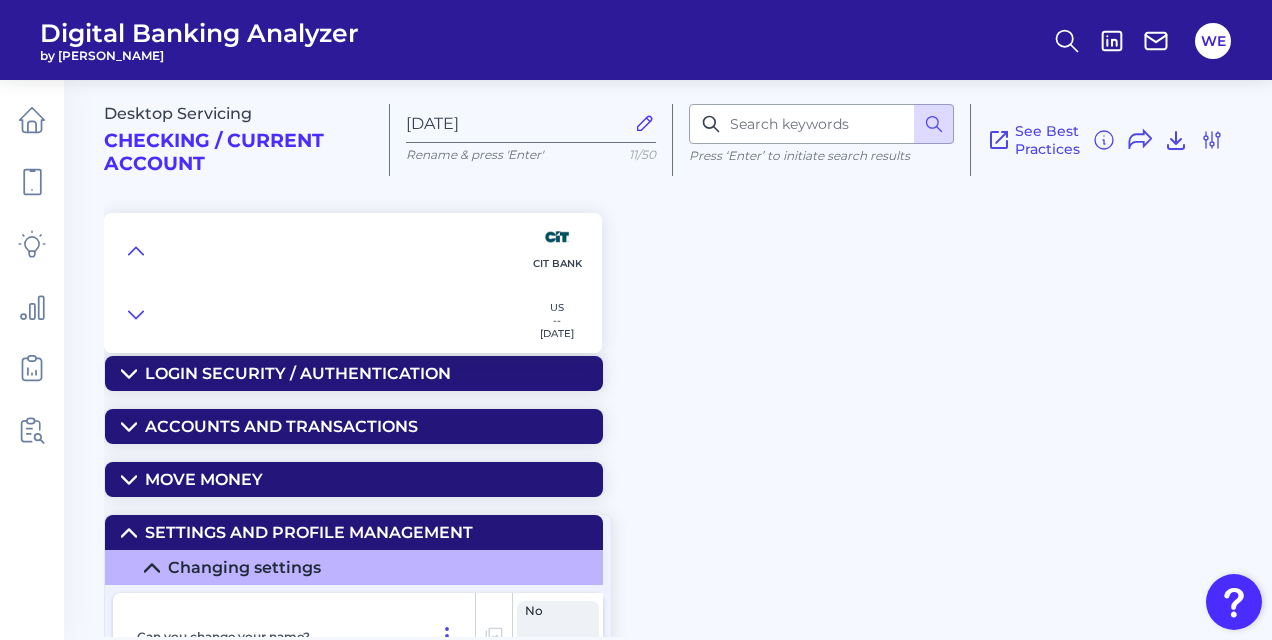 scroll, scrollTop: 112, scrollLeft: 0, axis: vertical 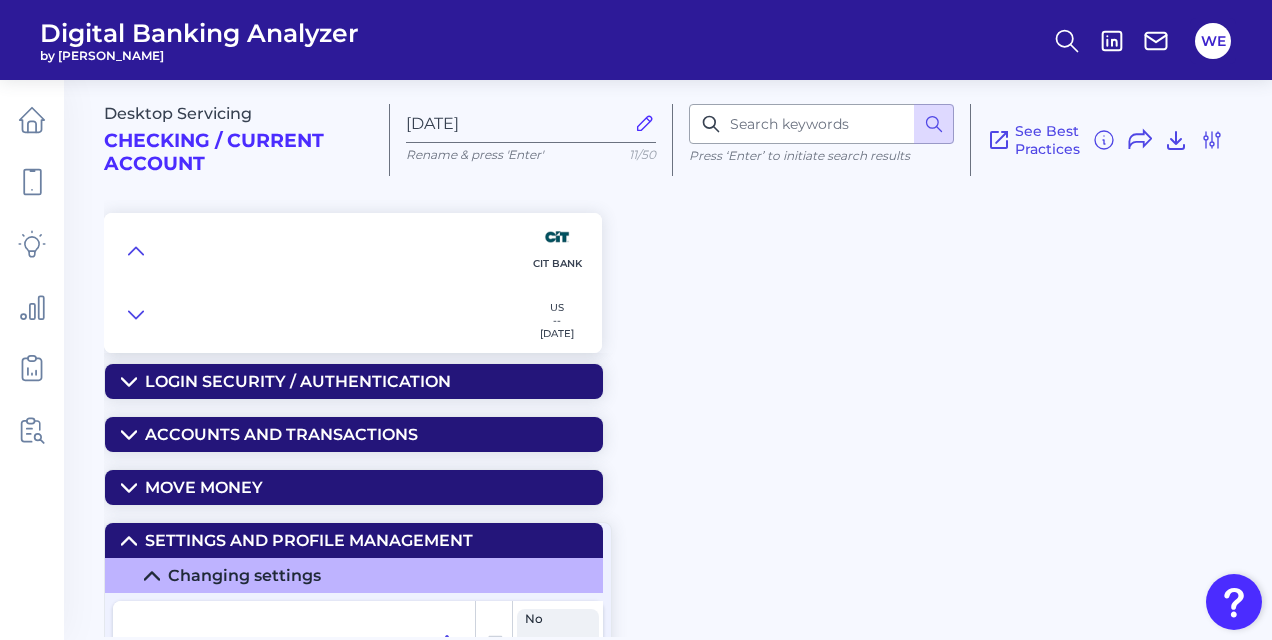 click on "Settings and Profile Management" at bounding box center [309, 540] 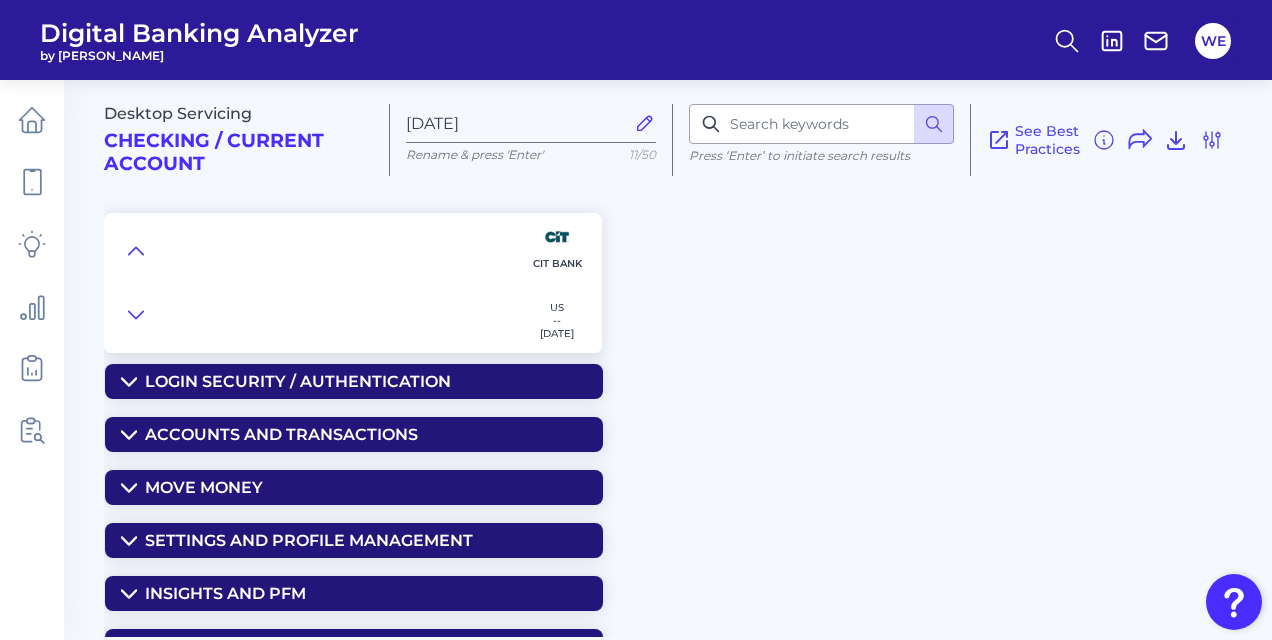 scroll, scrollTop: 0, scrollLeft: 0, axis: both 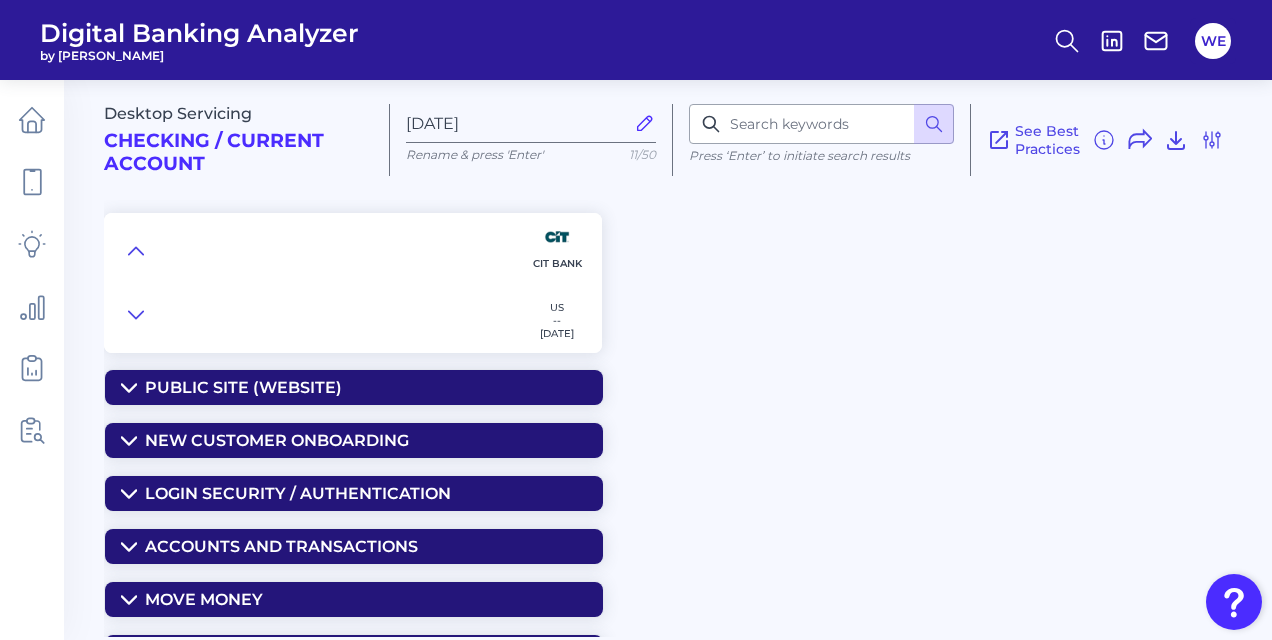 click on "Public Site (Website)" at bounding box center [243, 387] 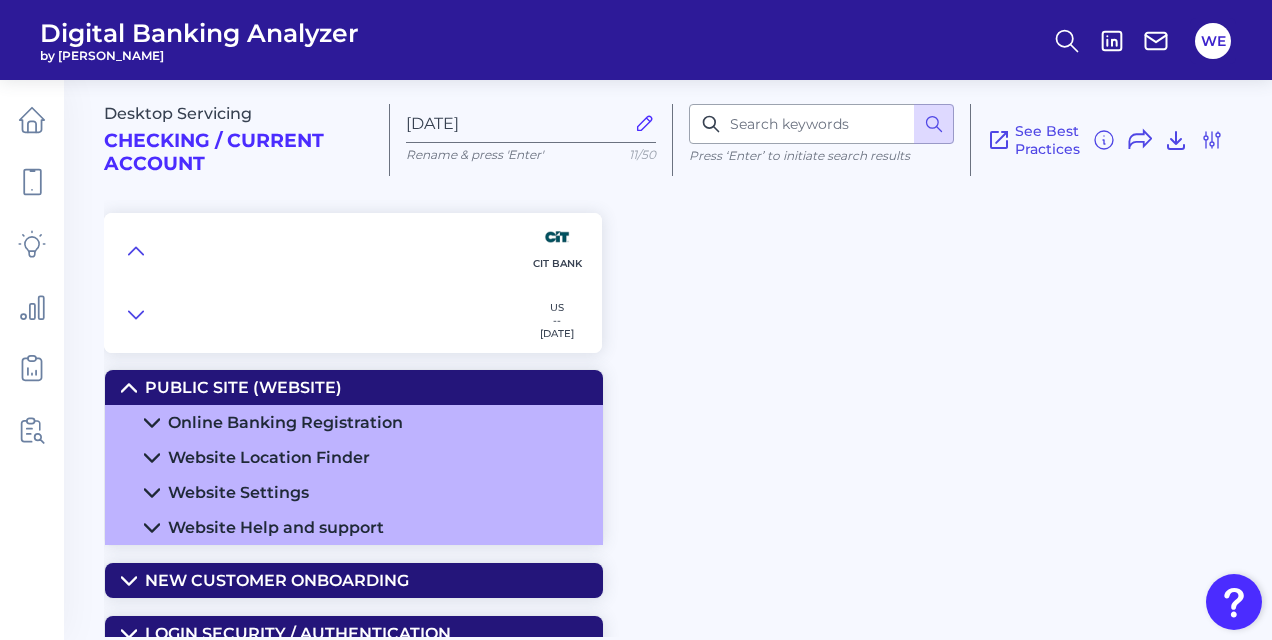 click on "Website Location Finder" at bounding box center [269, 457] 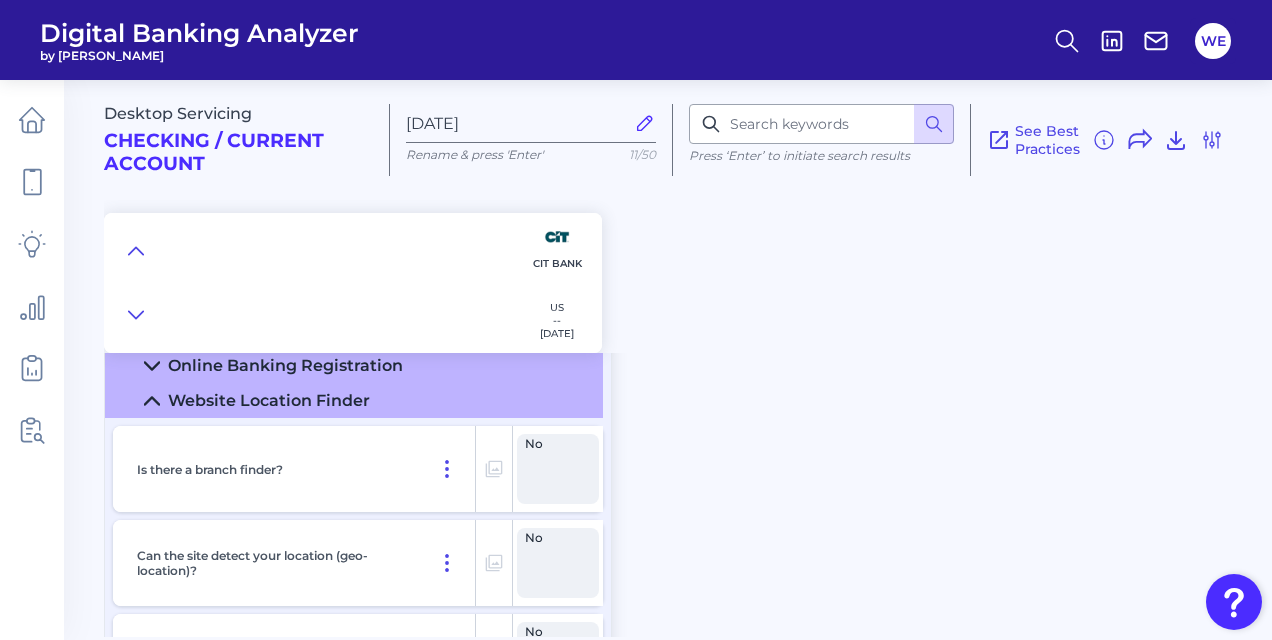scroll, scrollTop: 55, scrollLeft: 0, axis: vertical 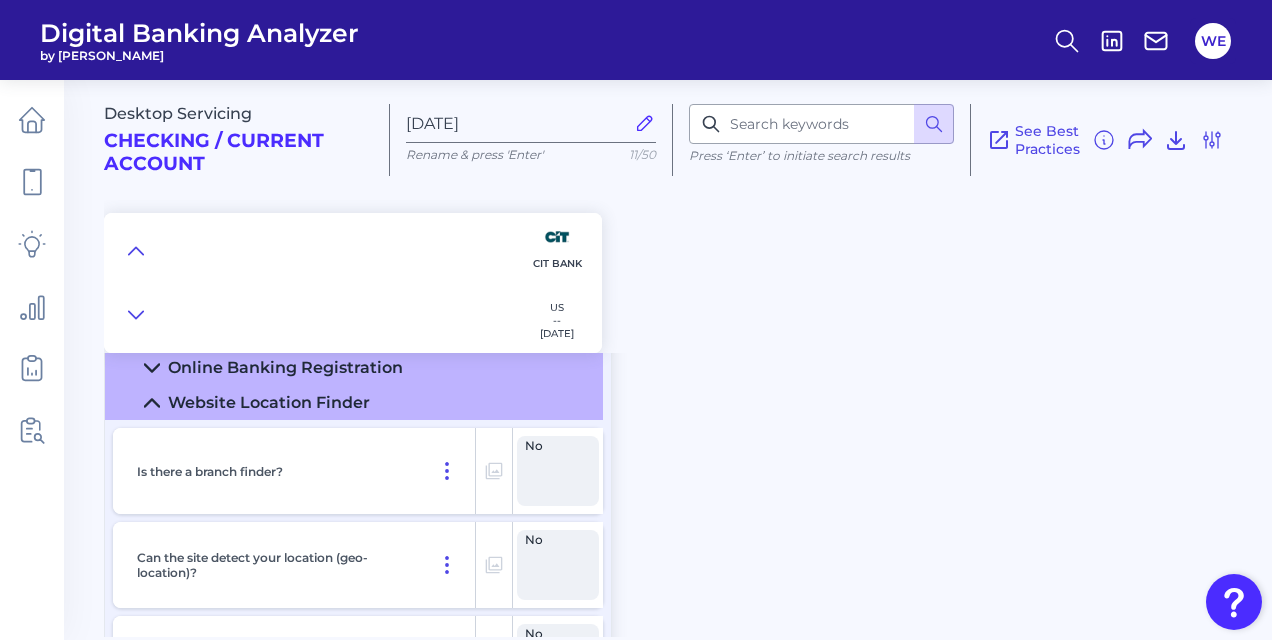 click on "Website Location Finder" at bounding box center (269, 402) 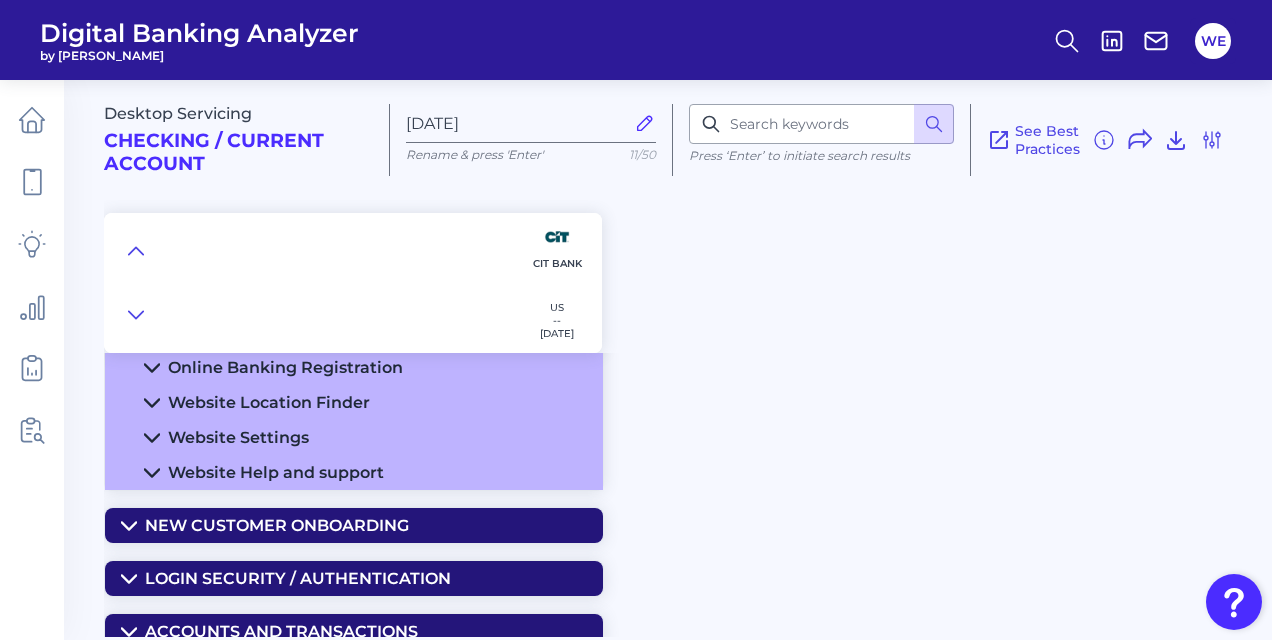 click on "Online Banking Registration" at bounding box center (285, 367) 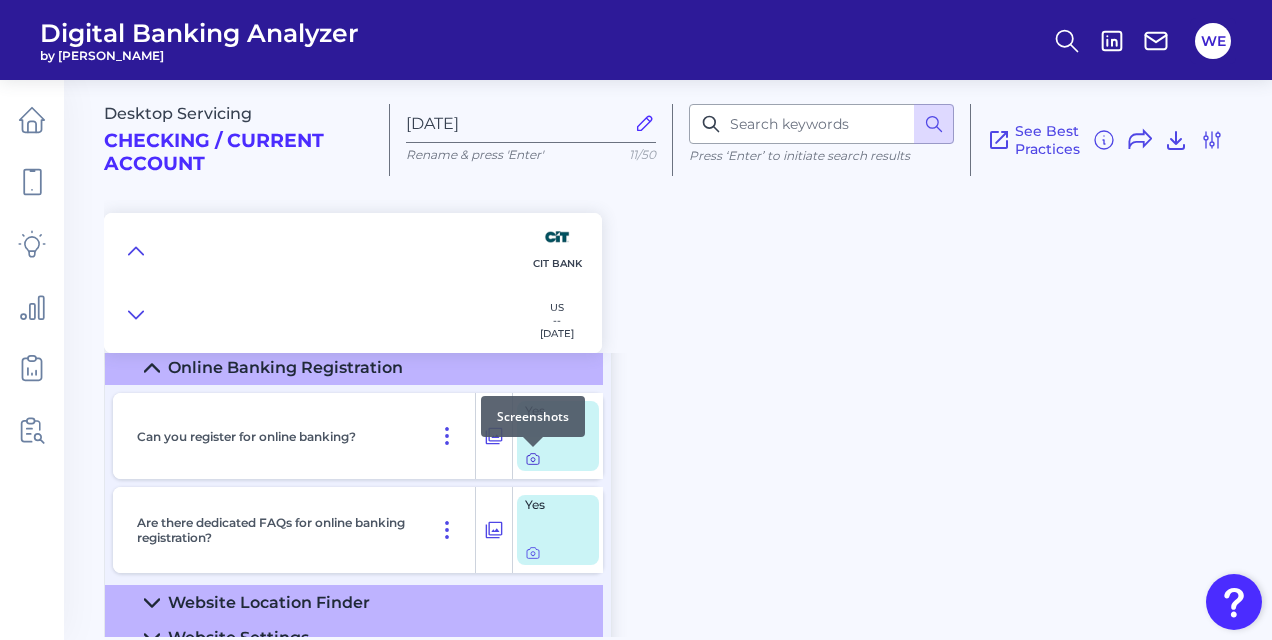 click 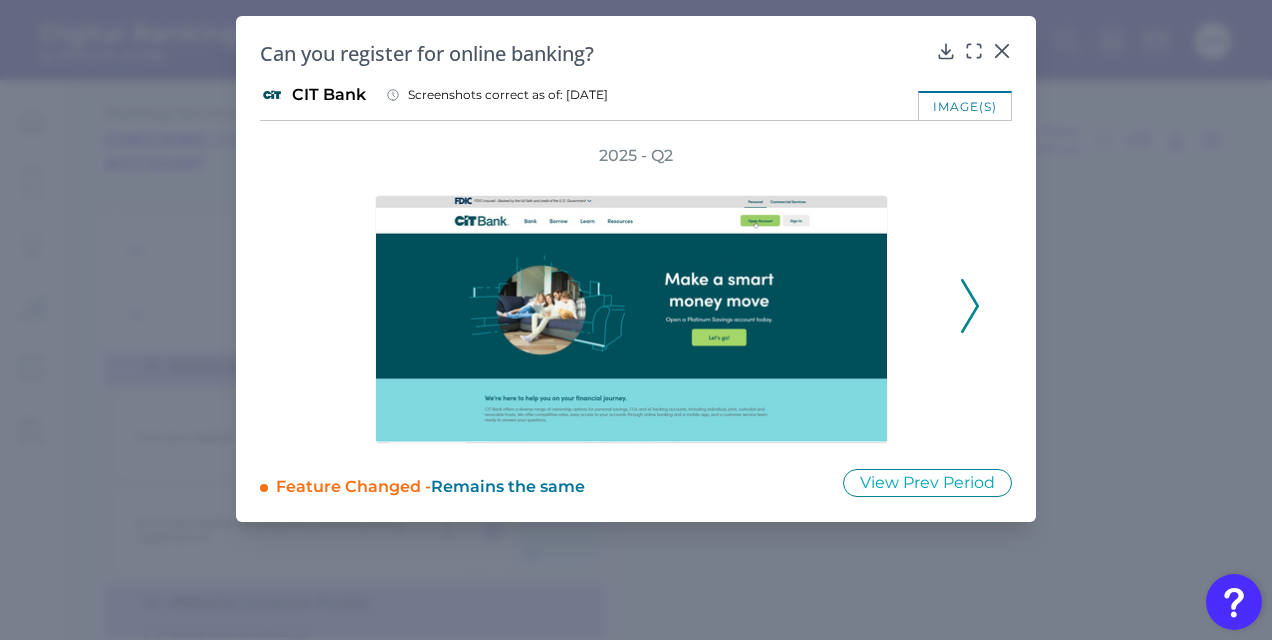 click 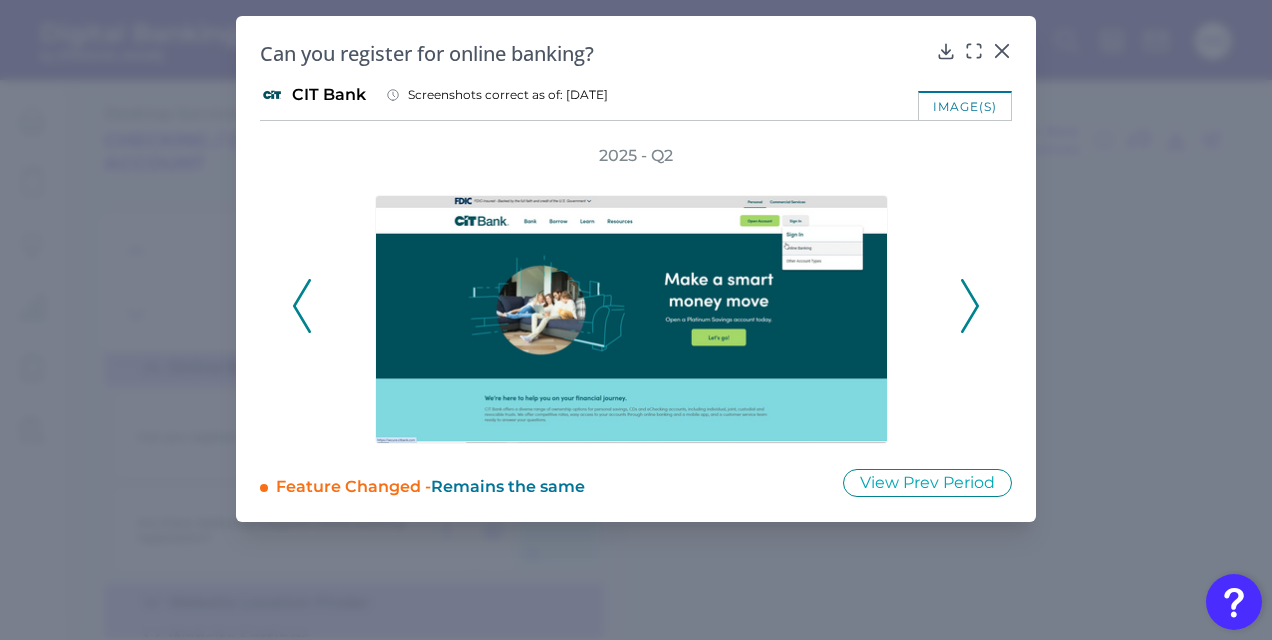 click 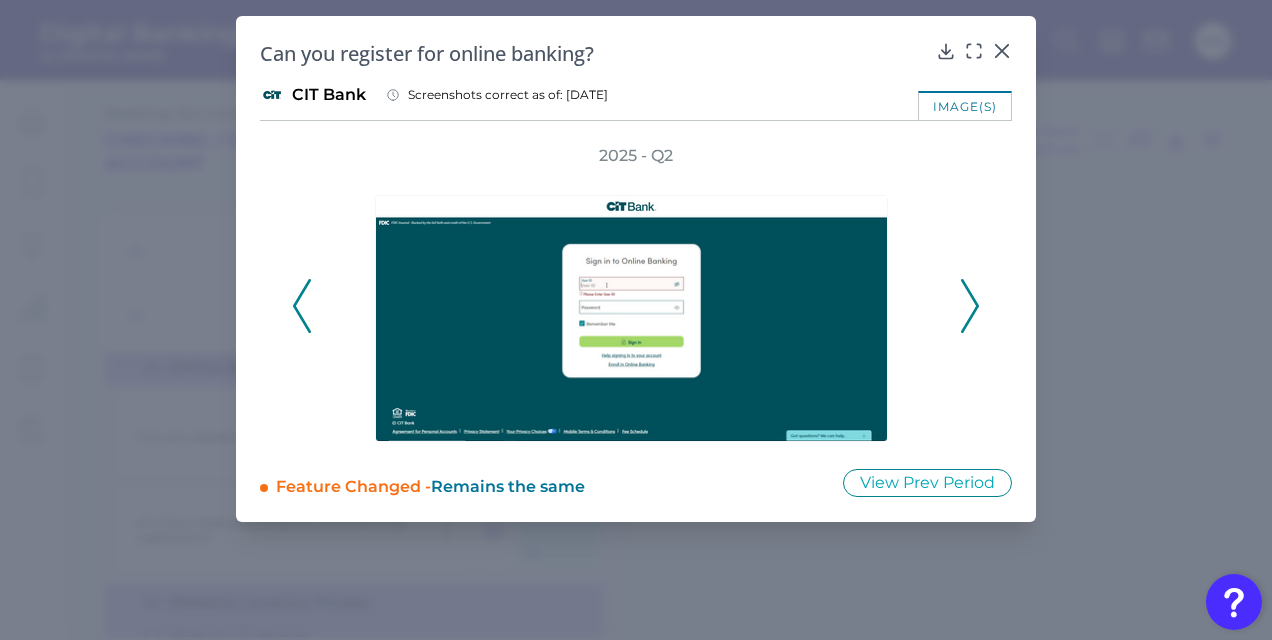 click 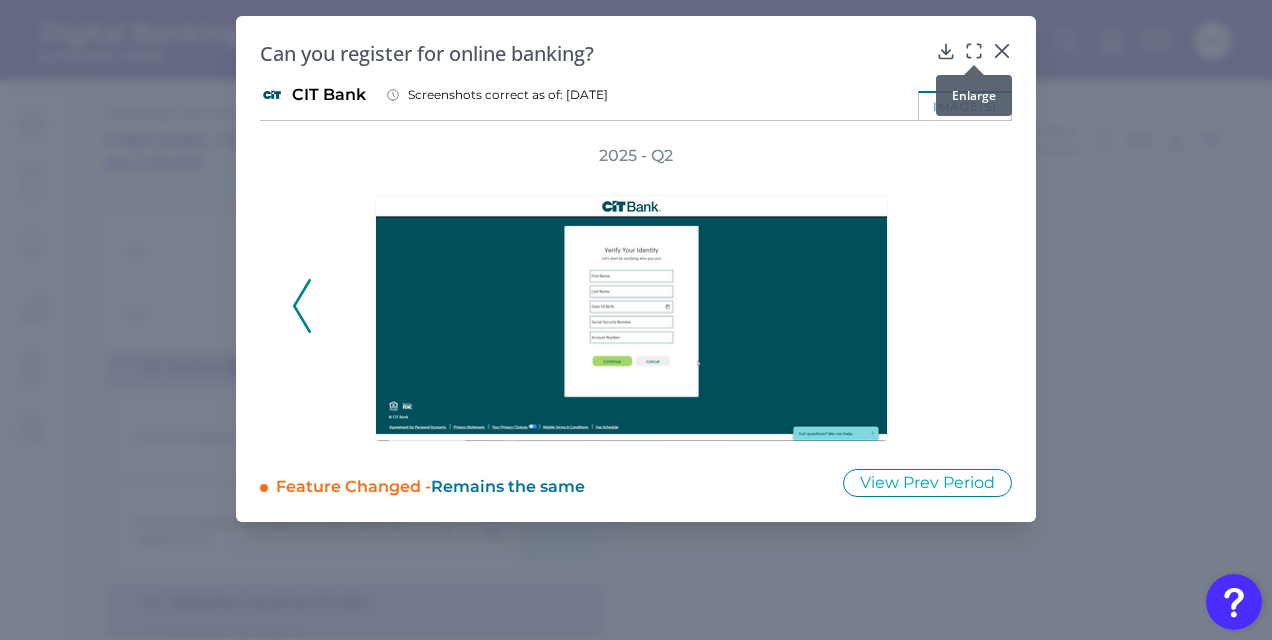 click 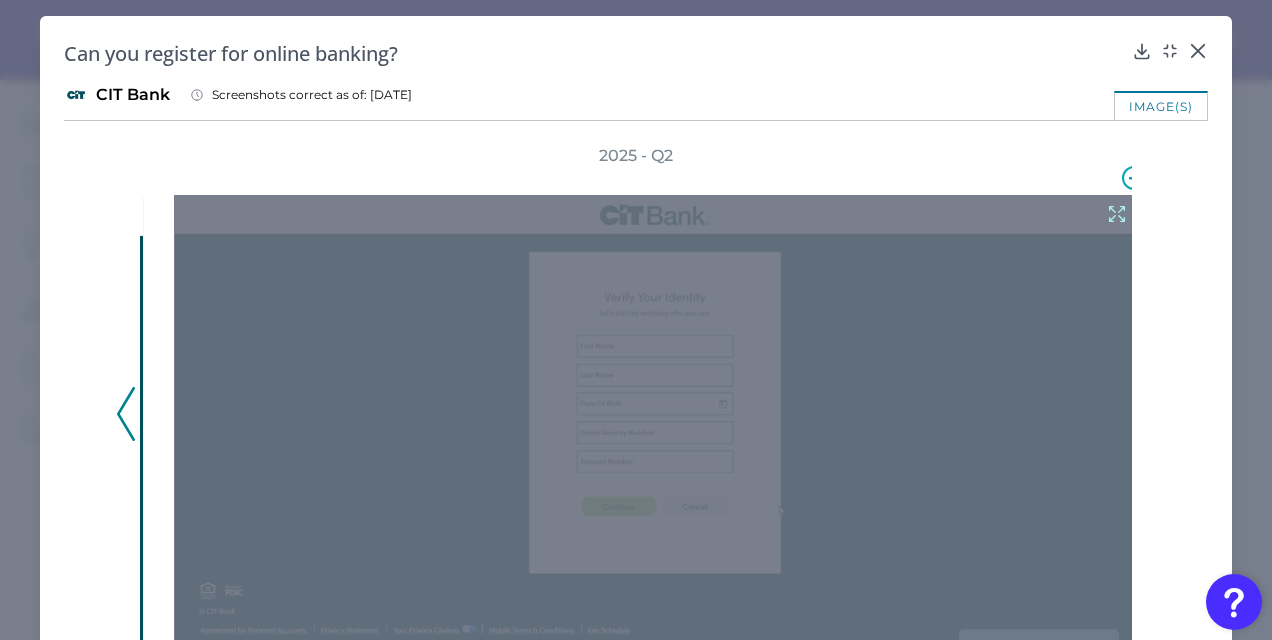 click 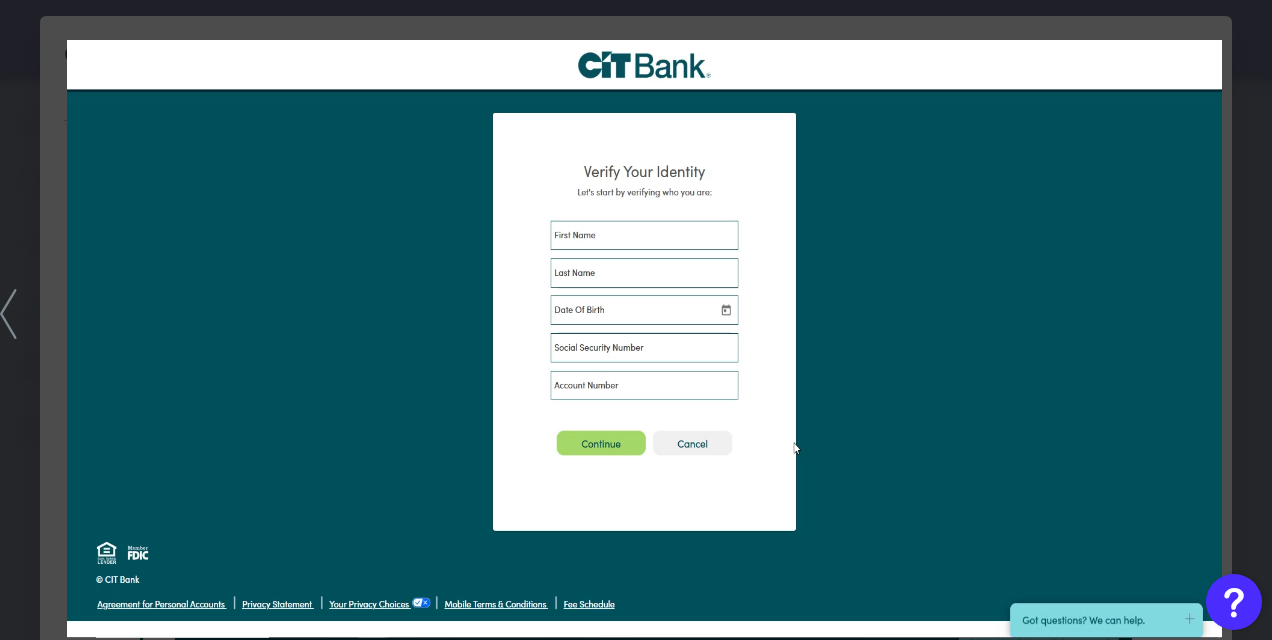click at bounding box center (636, 320) 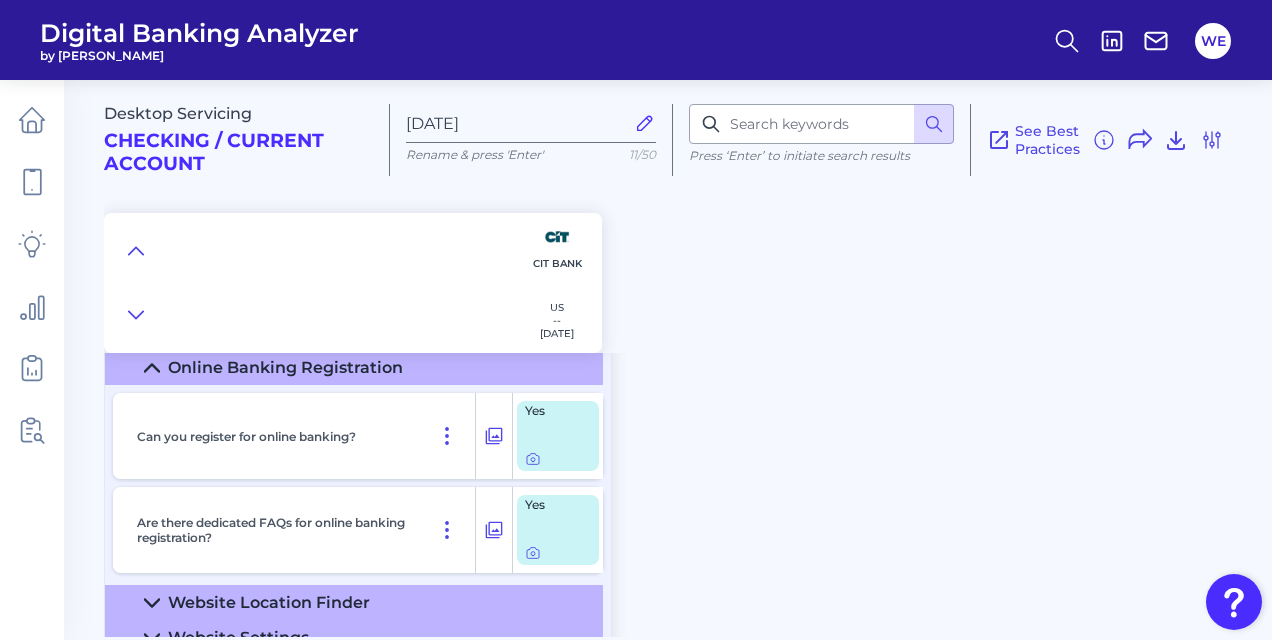 click on "Online Banking Registration" at bounding box center [285, 367] 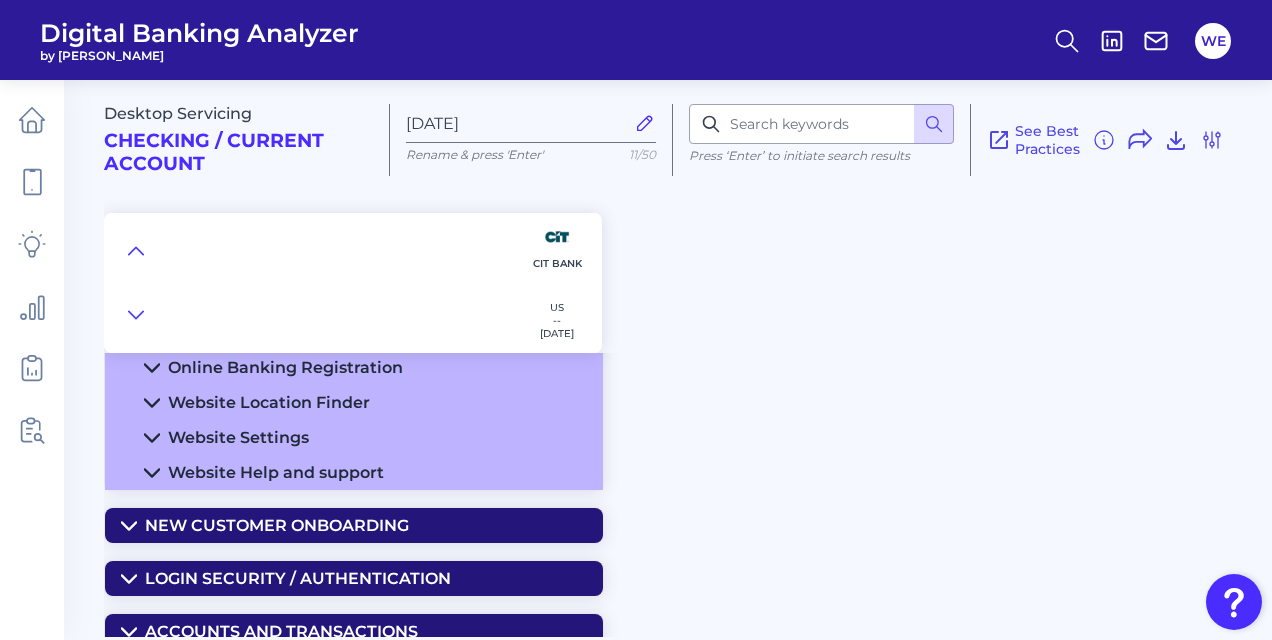 click on "Website Settings" at bounding box center [238, 437] 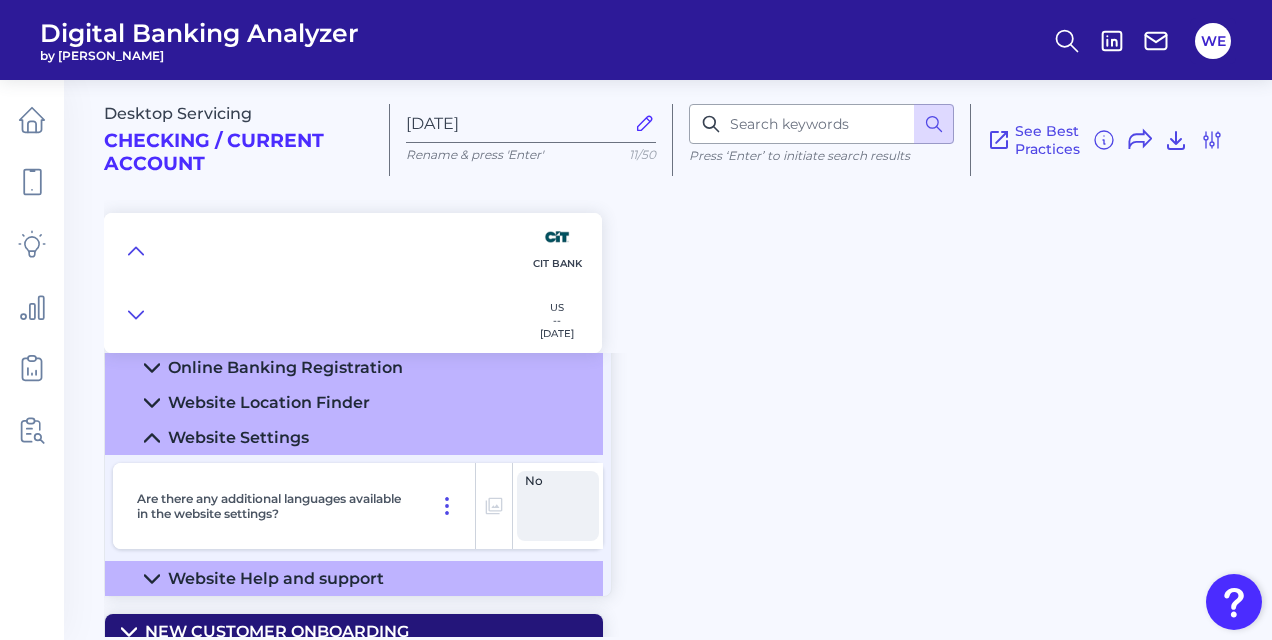click on "Website Settings" at bounding box center [238, 437] 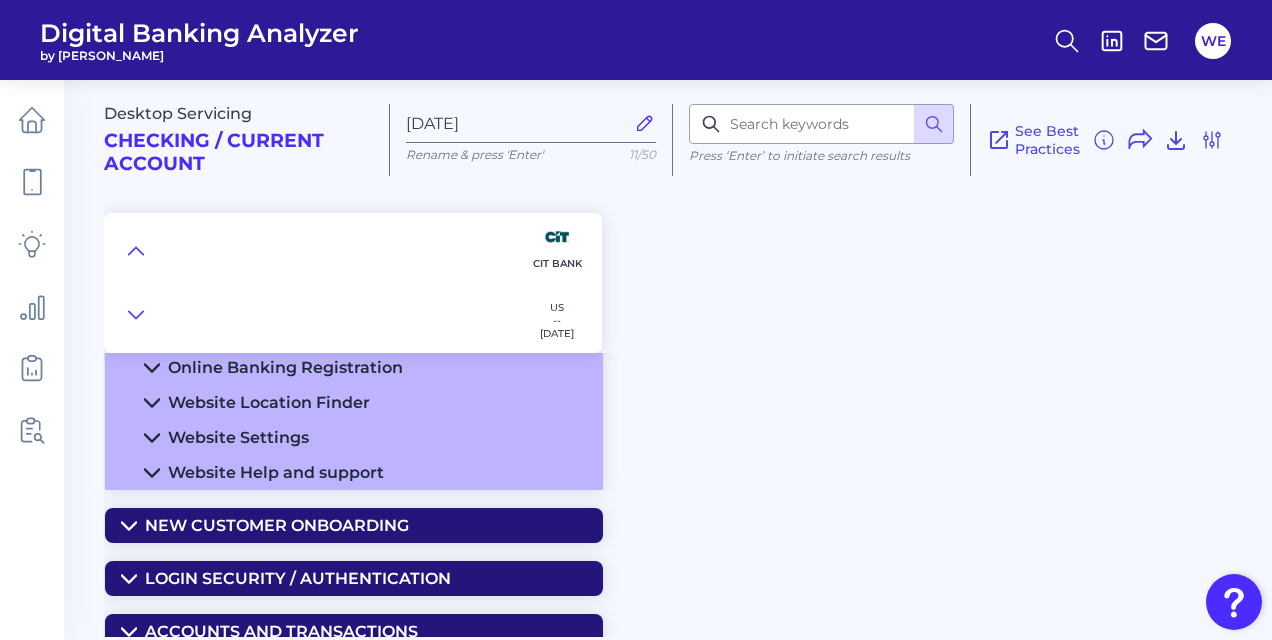 click on "Website Help and support" at bounding box center [354, 472] 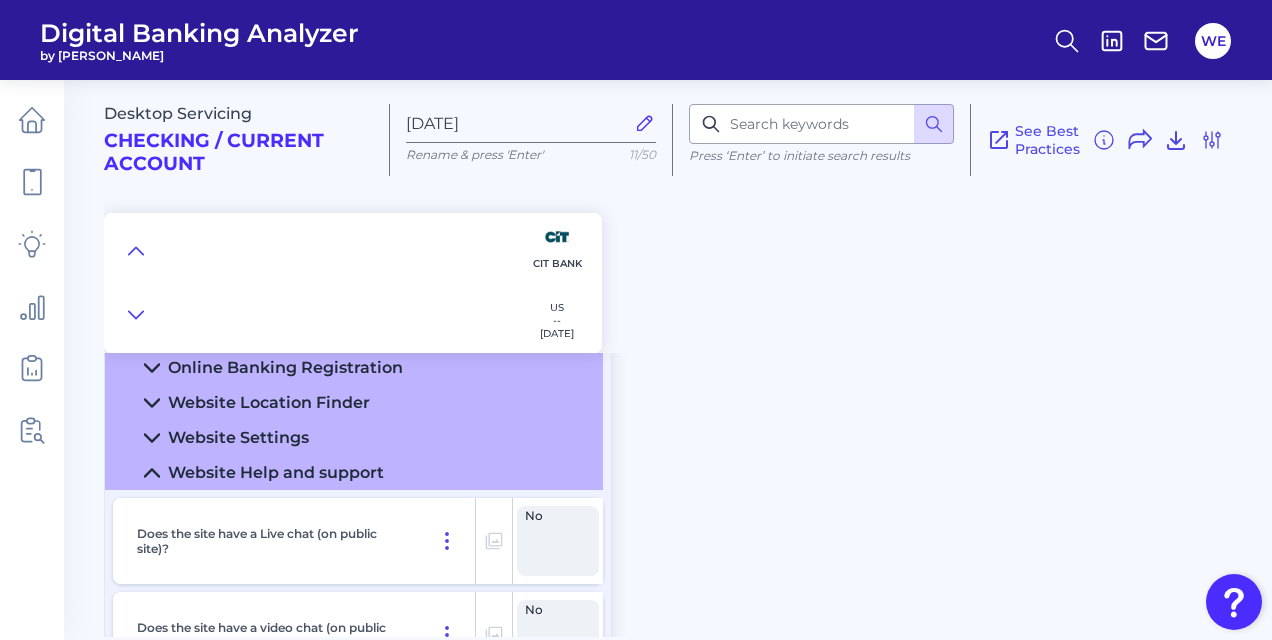 click on "Website Help and support" at bounding box center (354, 472) 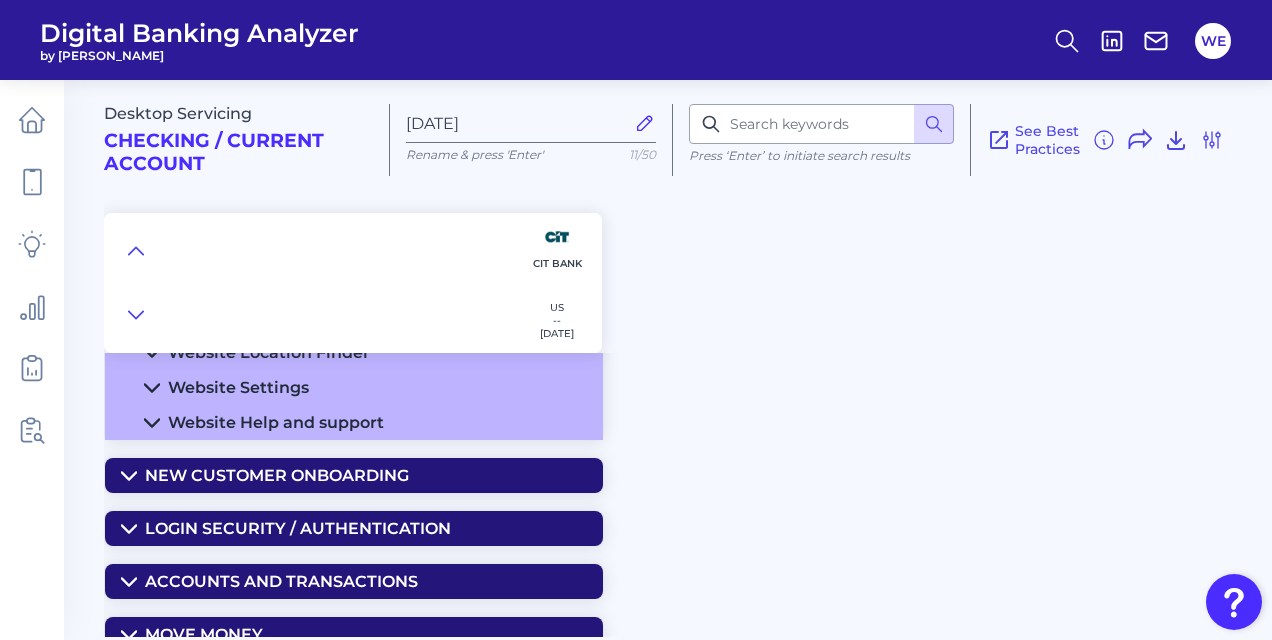 scroll, scrollTop: 0, scrollLeft: 0, axis: both 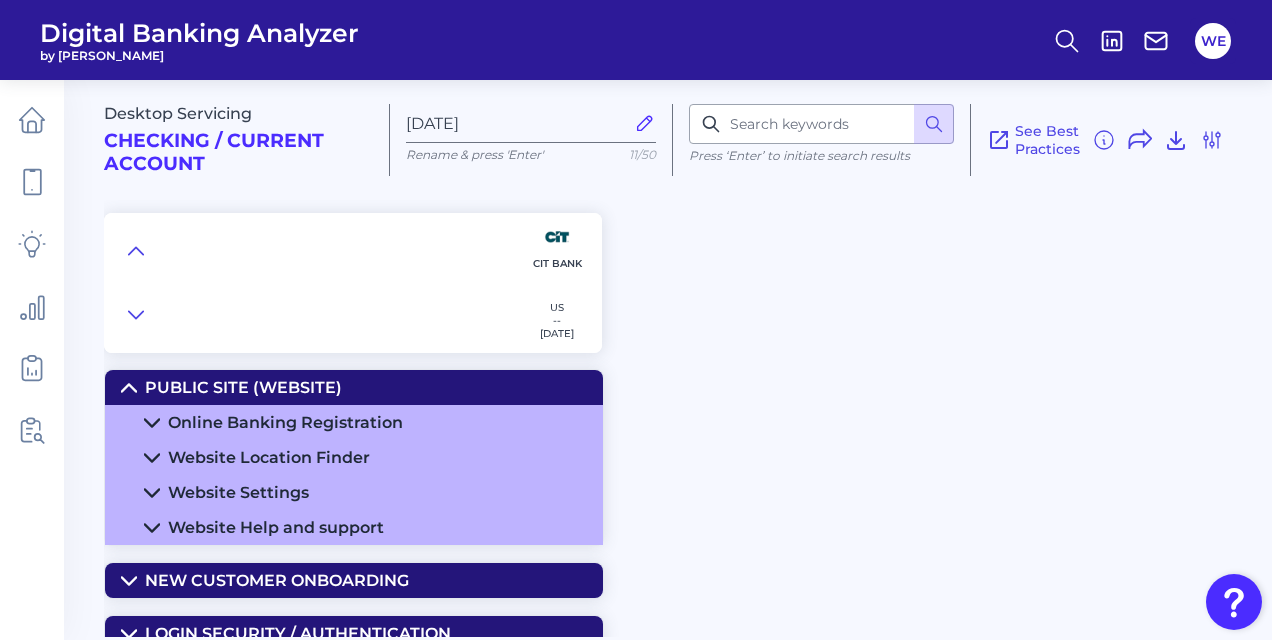 click on "Public Site (Website)" at bounding box center (354, 387) 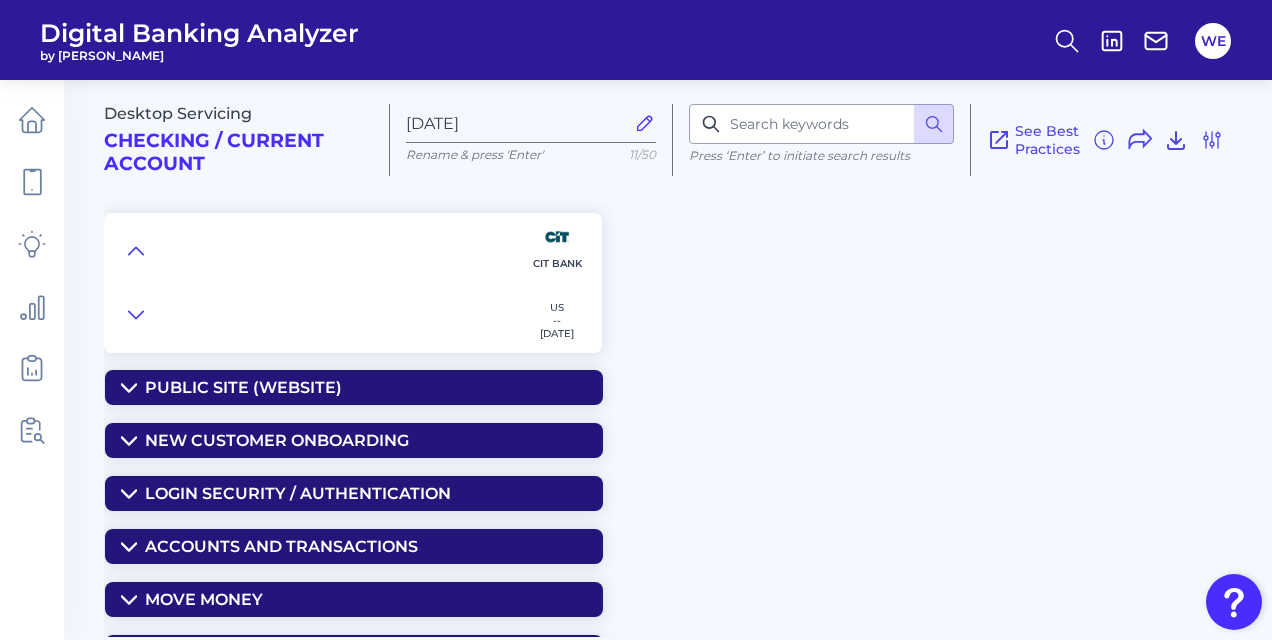 click on "New Customer Onboarding" at bounding box center (277, 440) 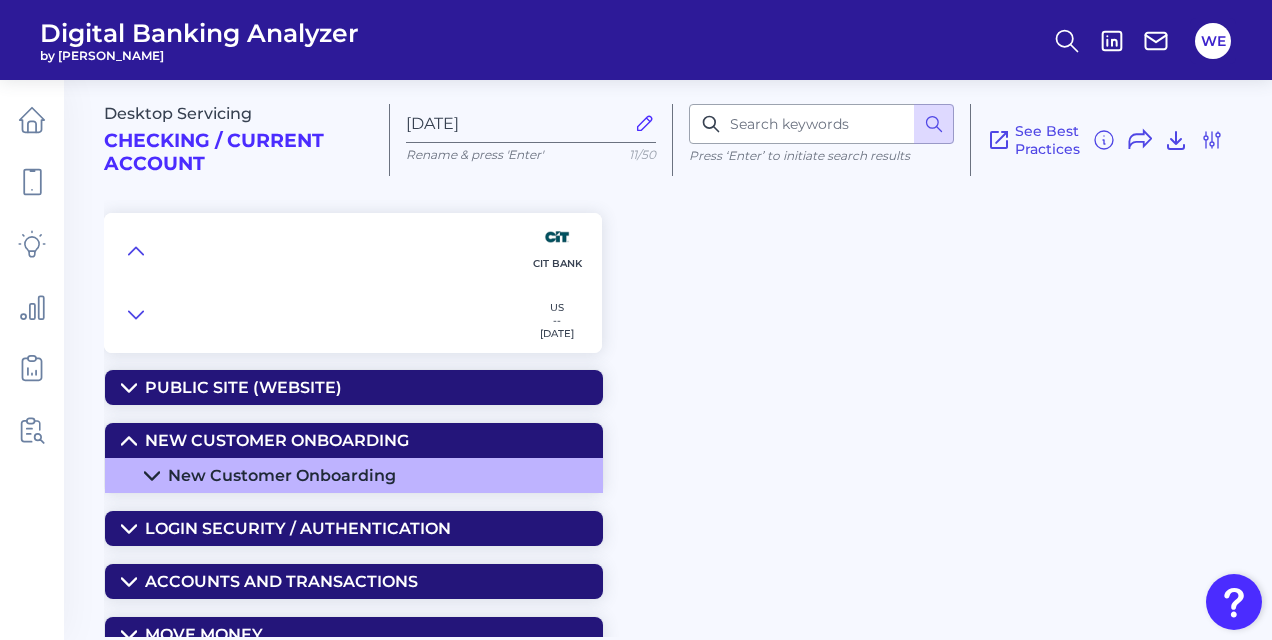 click on "New Customer Onboarding" at bounding box center (277, 440) 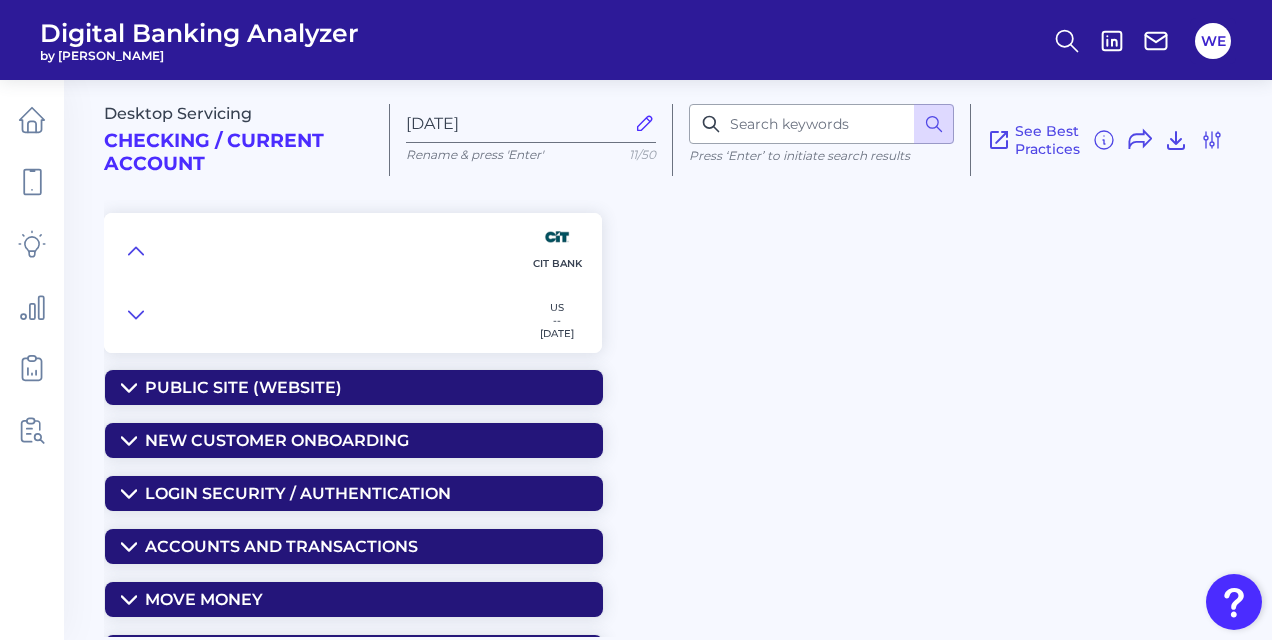 click on "New Customer Onboarding" at bounding box center [277, 440] 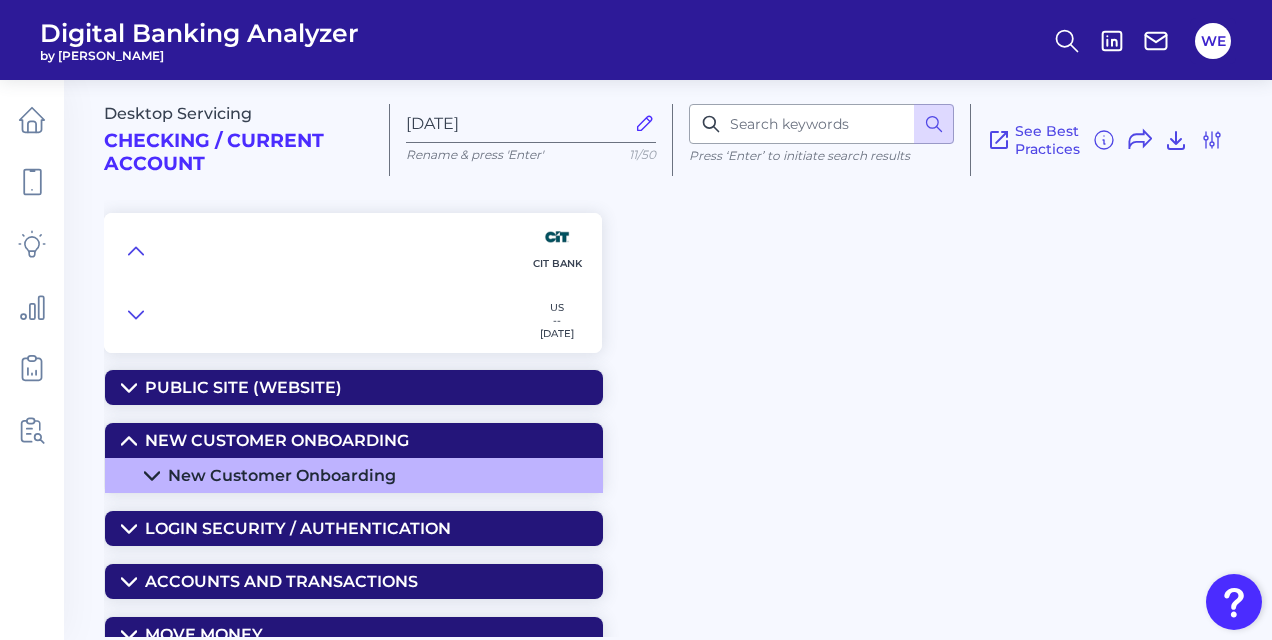 click on "New Customer Onboarding" at bounding box center (282, 475) 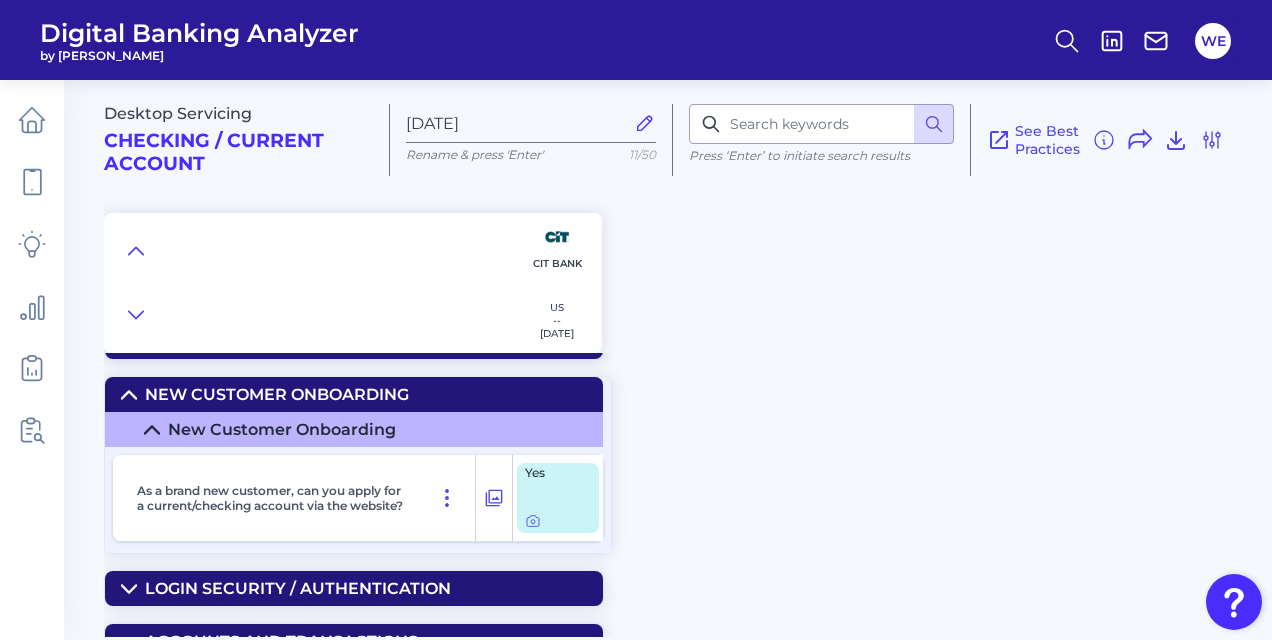 scroll, scrollTop: 47, scrollLeft: 0, axis: vertical 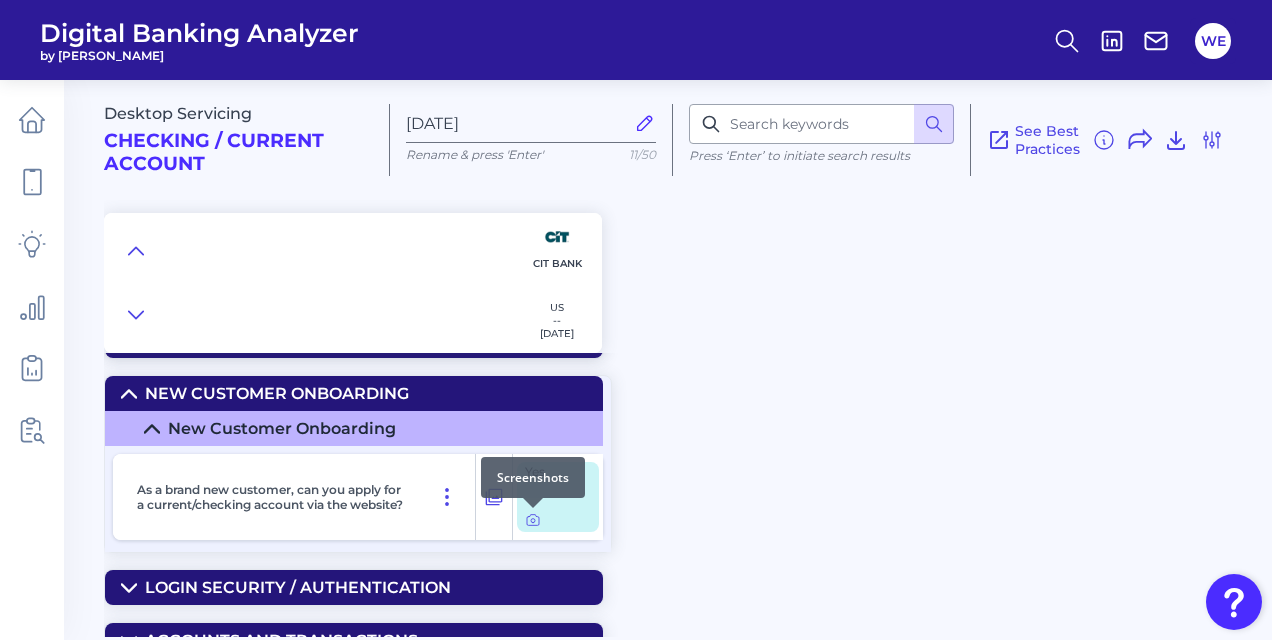 click at bounding box center (533, 508) 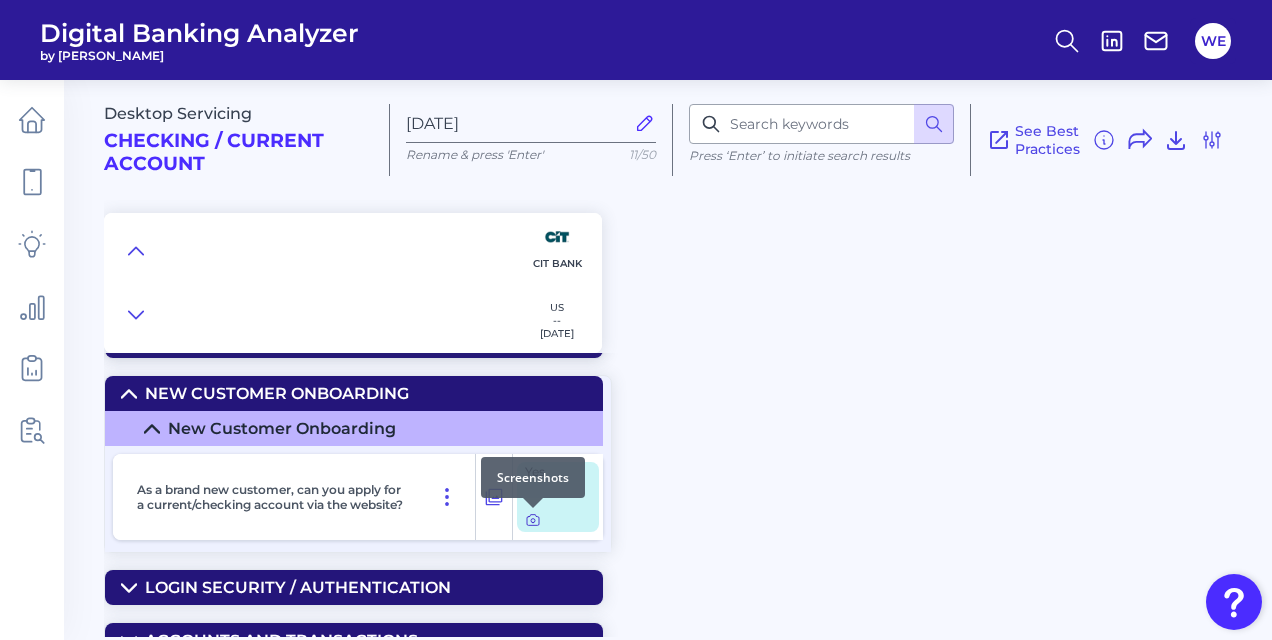 click 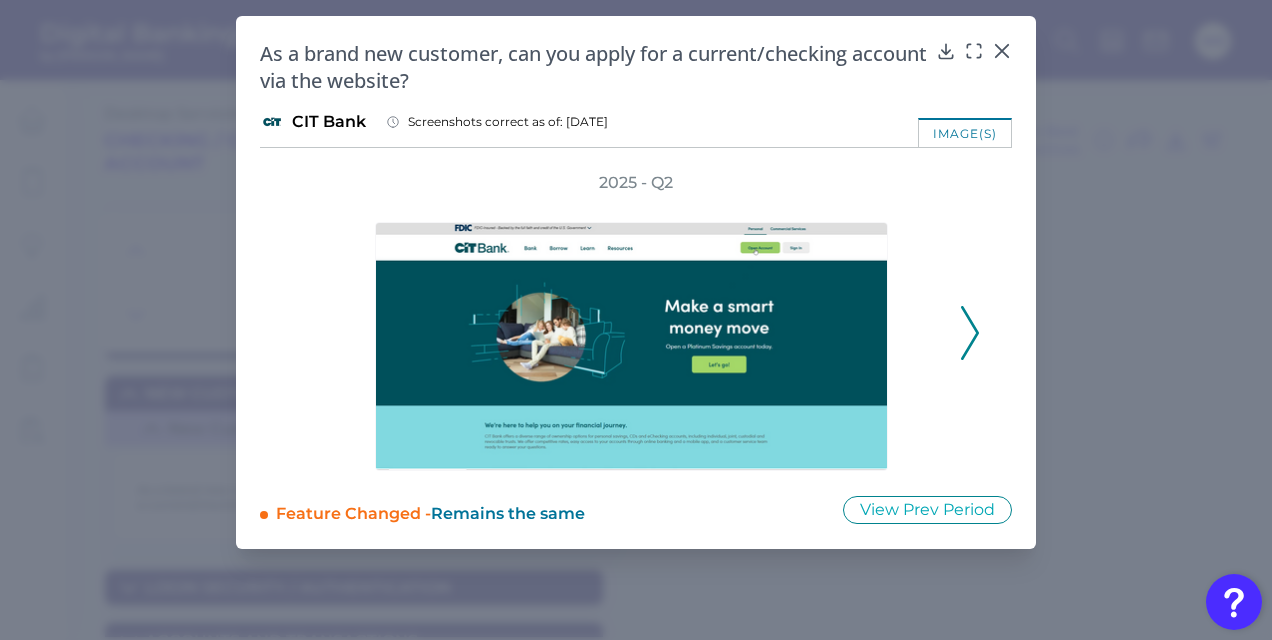 click 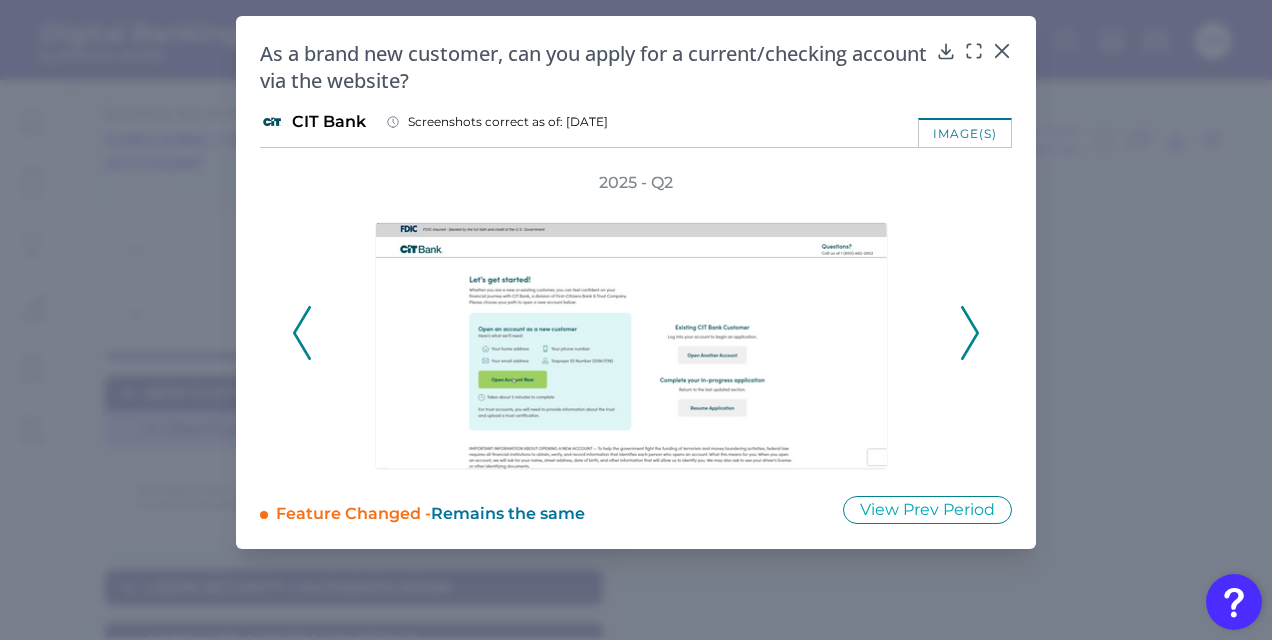 click 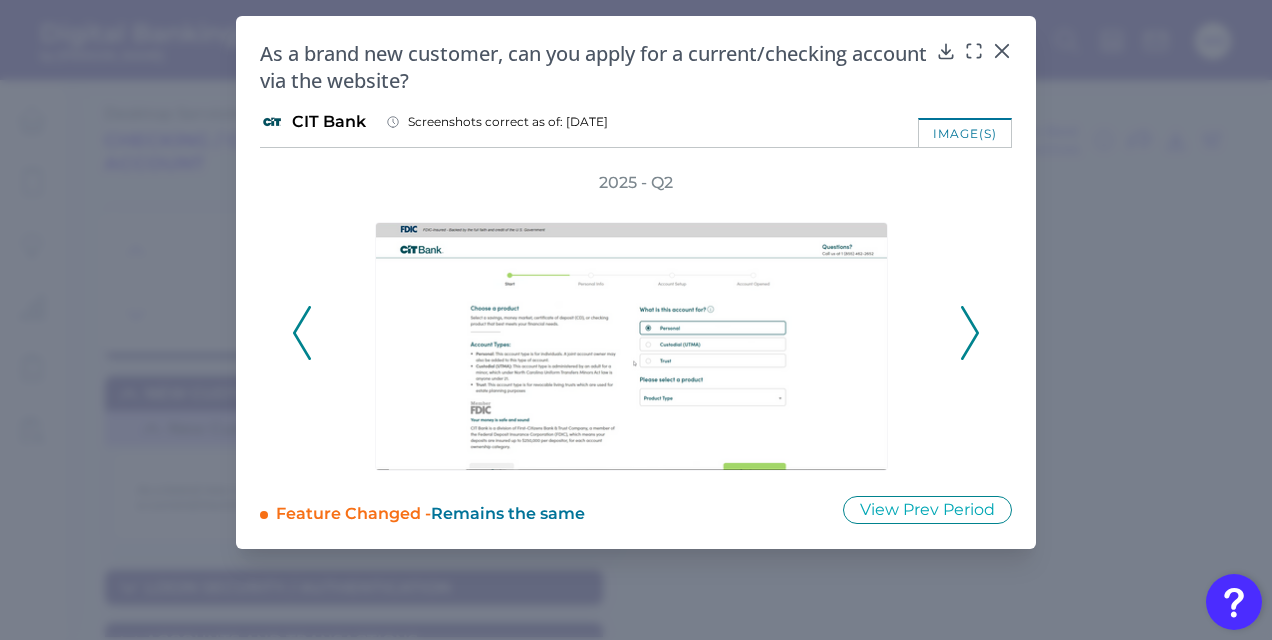 click 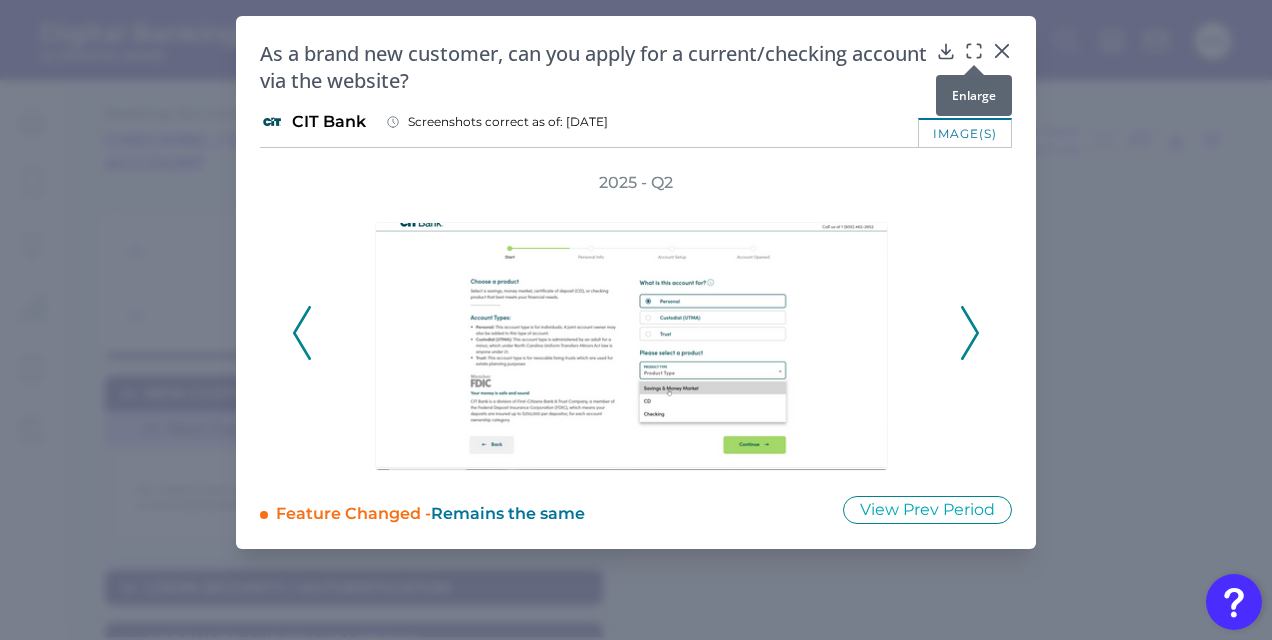 click 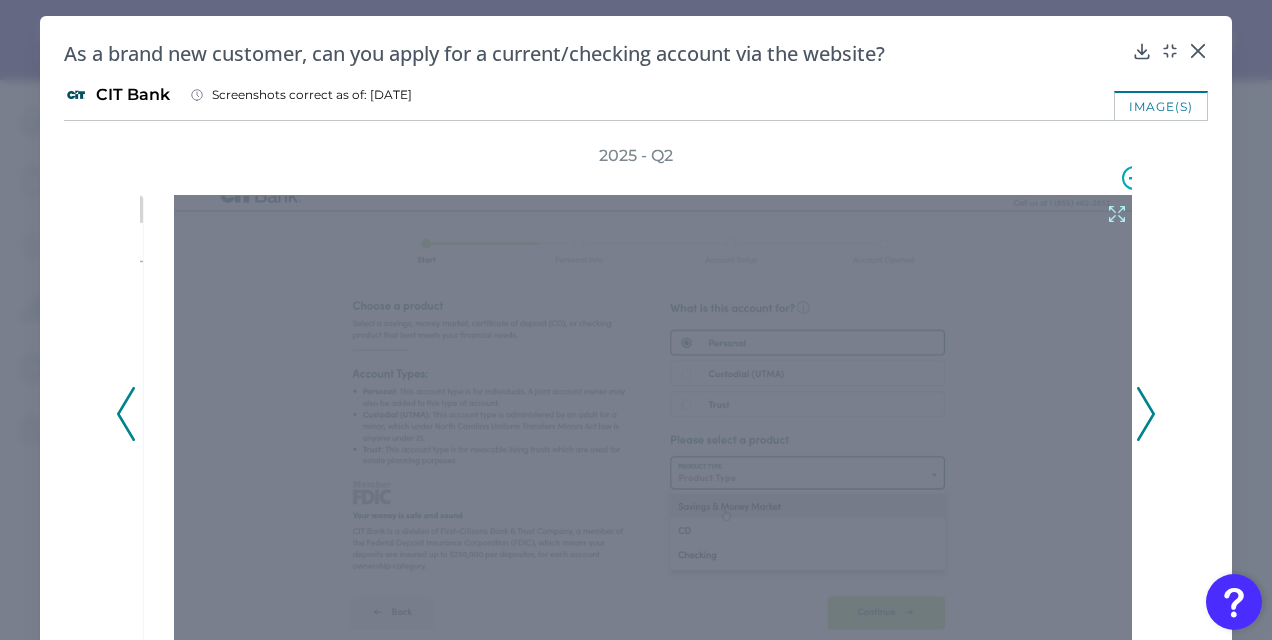 click 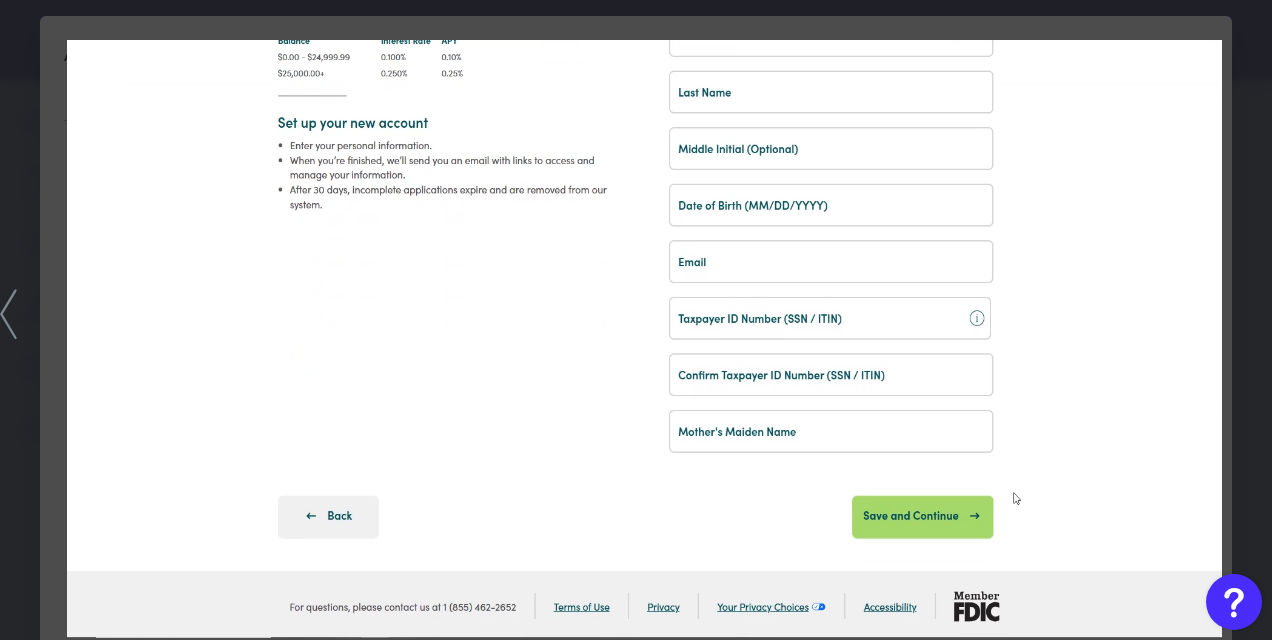 click on "Digital Banking Analyzer by Curinos WE Desktop Servicing Checking / Current Account [DATE] Rename & press 'Enter' 11/50 Press ‘Enter’ to initiate search results See Best Practices Filters Clear all filters Experience Reset Mobile Servicing Desktop Servicing Mobile Onboarding Desktop Onboarding Categories Clear Press ‘Enter’ to initiate search results Select all categories Public Site (Website) Online Banking Registration Website Location Finder Website Settings Website Help and support New Customer Onboarding New Customer Onboarding Login Security / Authentication Login Accounts and Transactions Site Structure and Menus Home Screen & Navigation Individual Account Overview Accounts Overview Transactions Individual Transaction View Bank Statements Move Money Pay a Bill, Company or Person using an Account Number P2P - Payments without using a bank account number Internal Transfers External Transfers/Payments Via Linked Accounts Wire & International Direct Debits Card Management Clear" at bounding box center (636, 320) 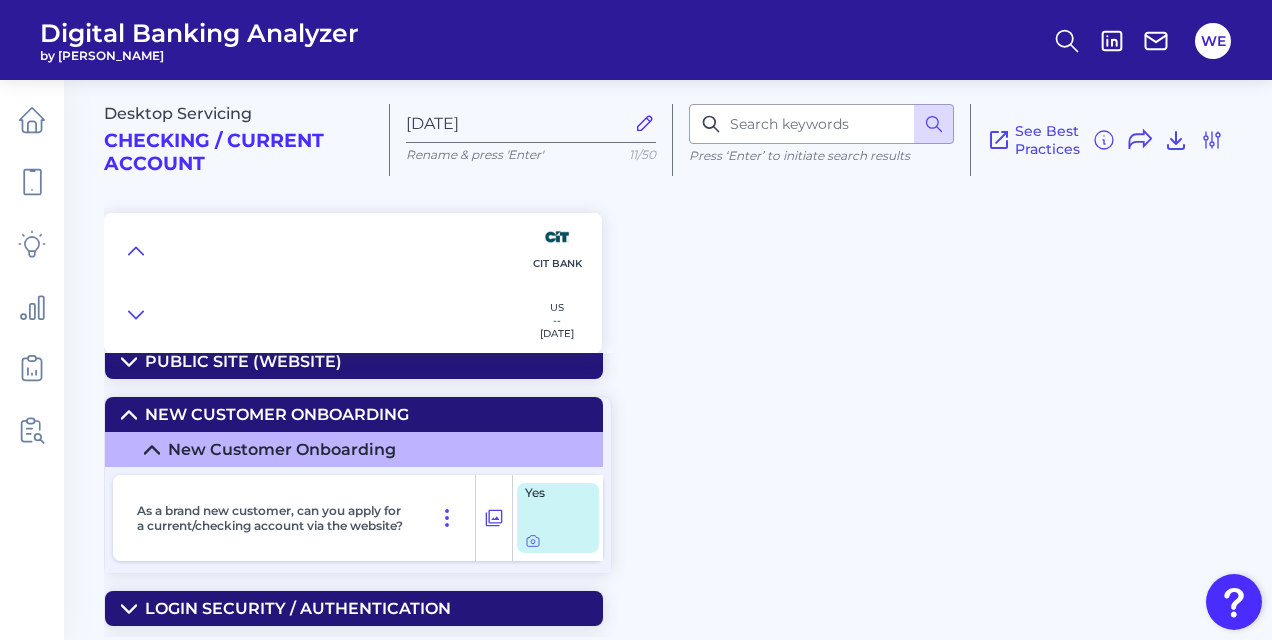scroll, scrollTop: 23, scrollLeft: 0, axis: vertical 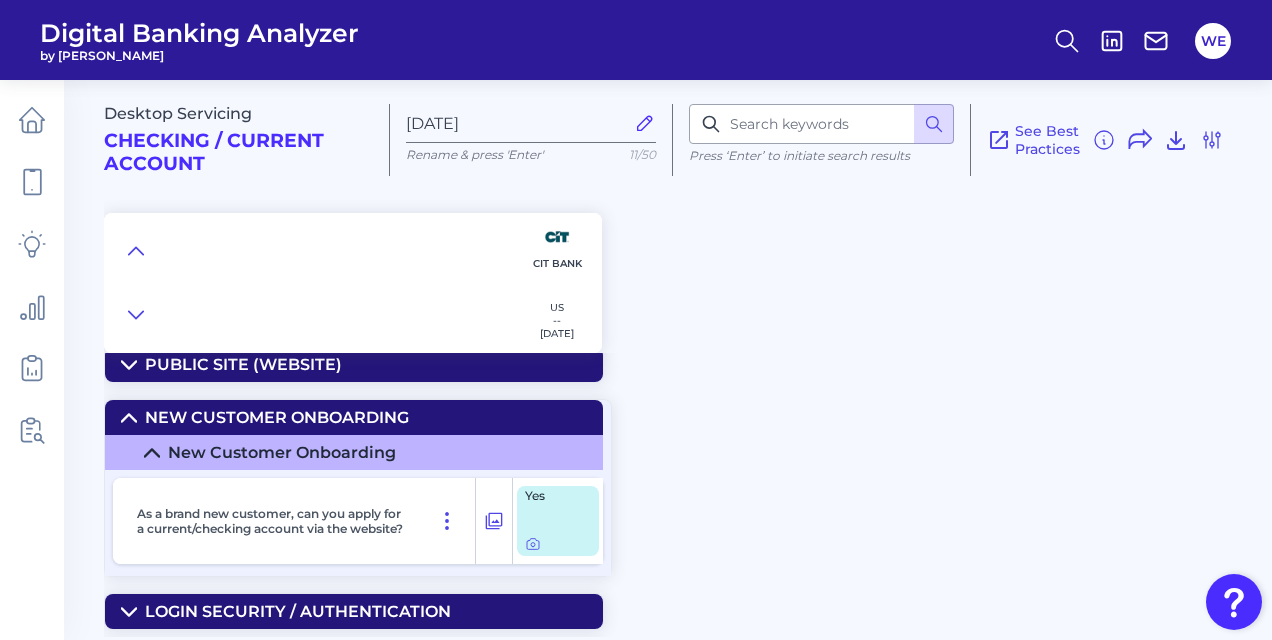 click on "New Customer Onboarding" at bounding box center (277, 417) 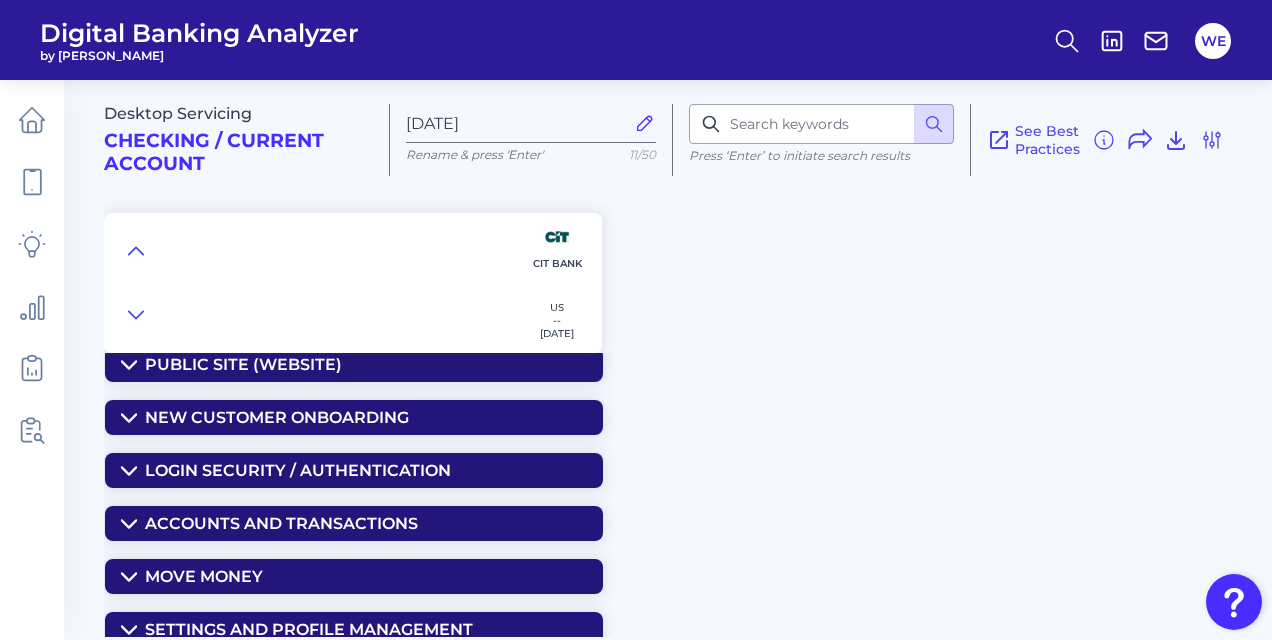 click on "Login Security / Authentication" at bounding box center (298, 470) 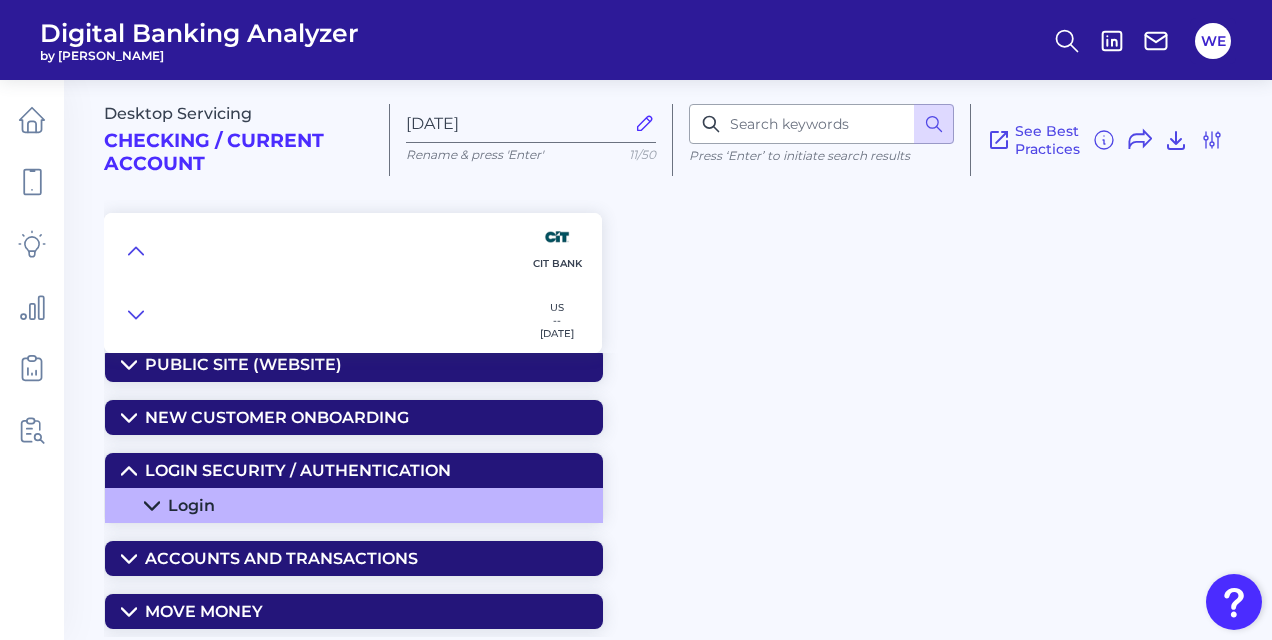 click on "Login Security / Authentication" at bounding box center [298, 470] 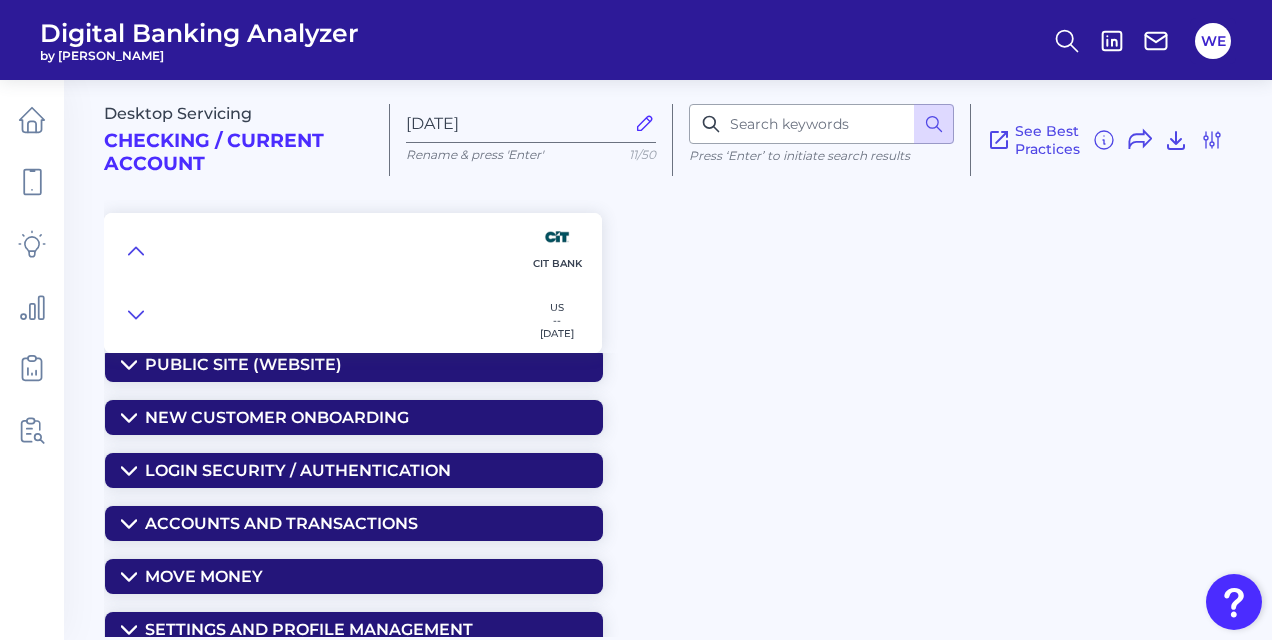 click on "Accounts and Transactions" at bounding box center (354, 523) 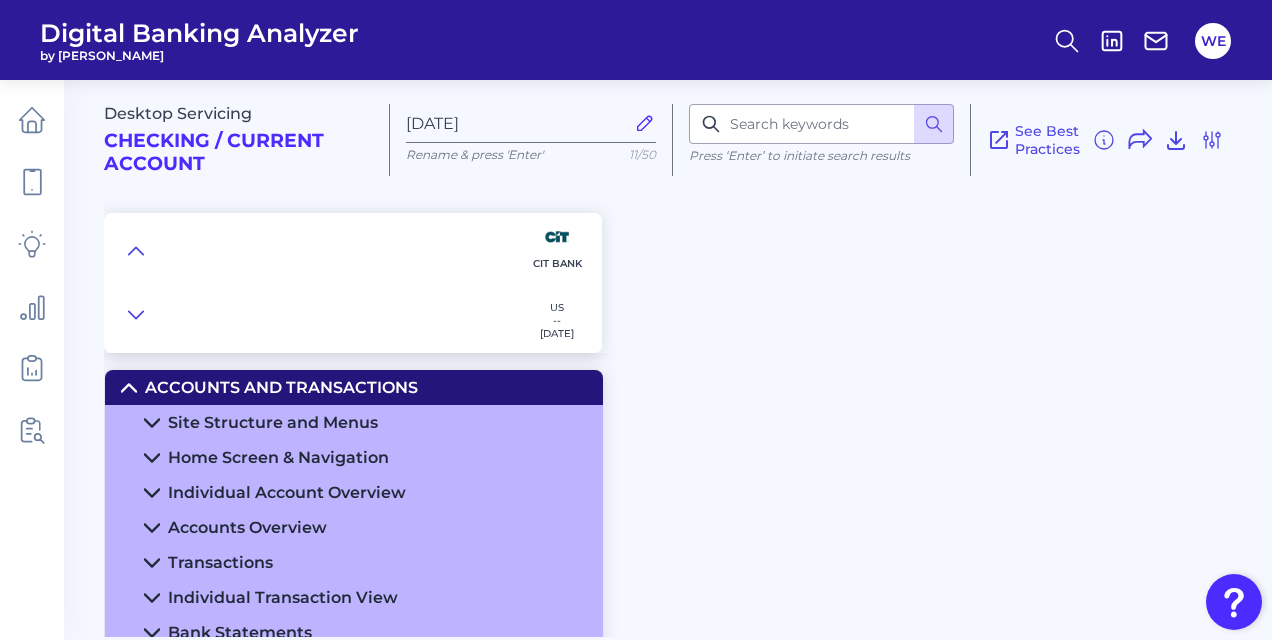 scroll, scrollTop: 149, scrollLeft: 0, axis: vertical 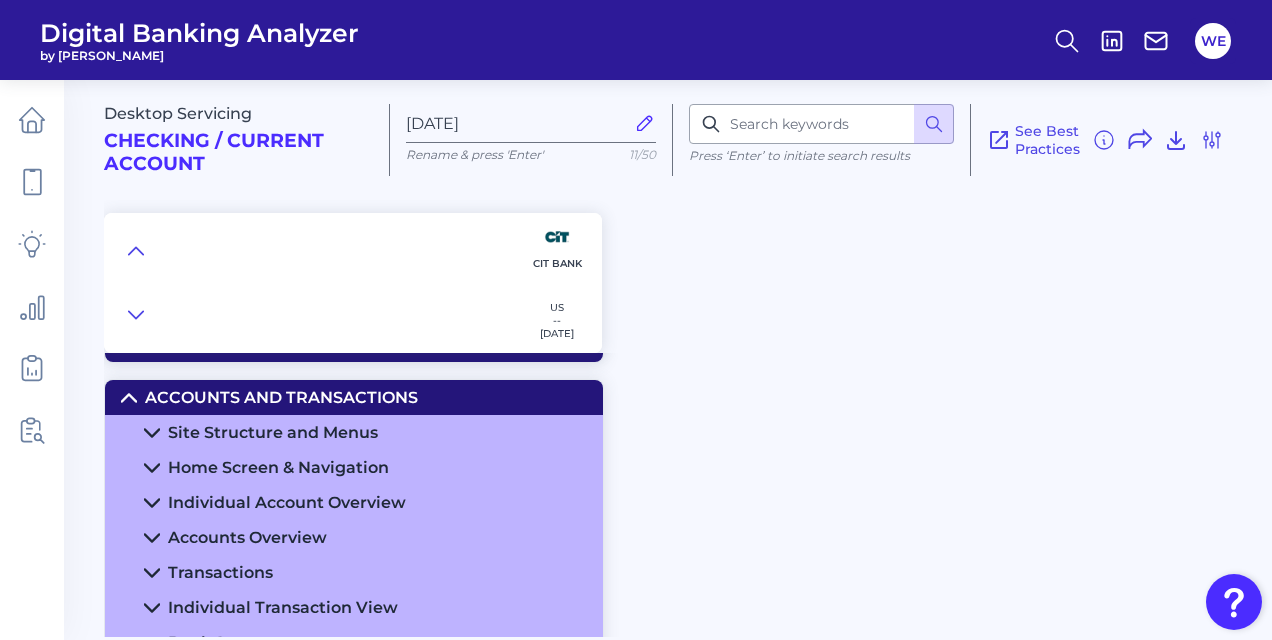 click on "Accounts and Transactions" at bounding box center (281, 397) 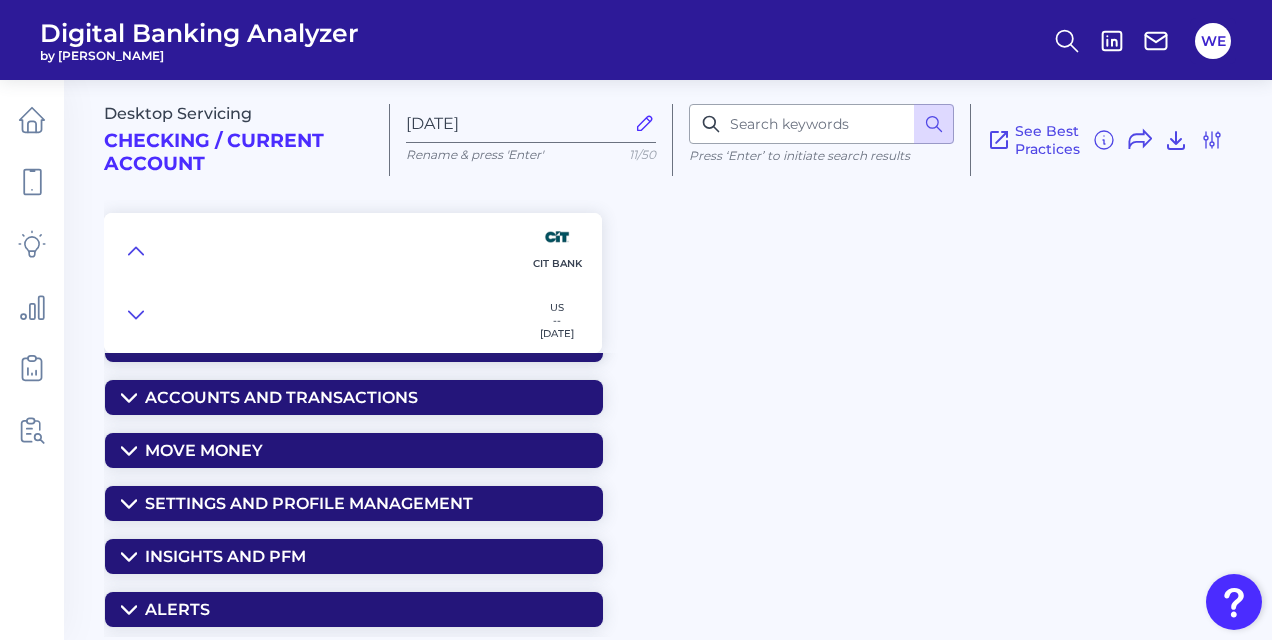 click on "Move Money" at bounding box center (354, 450) 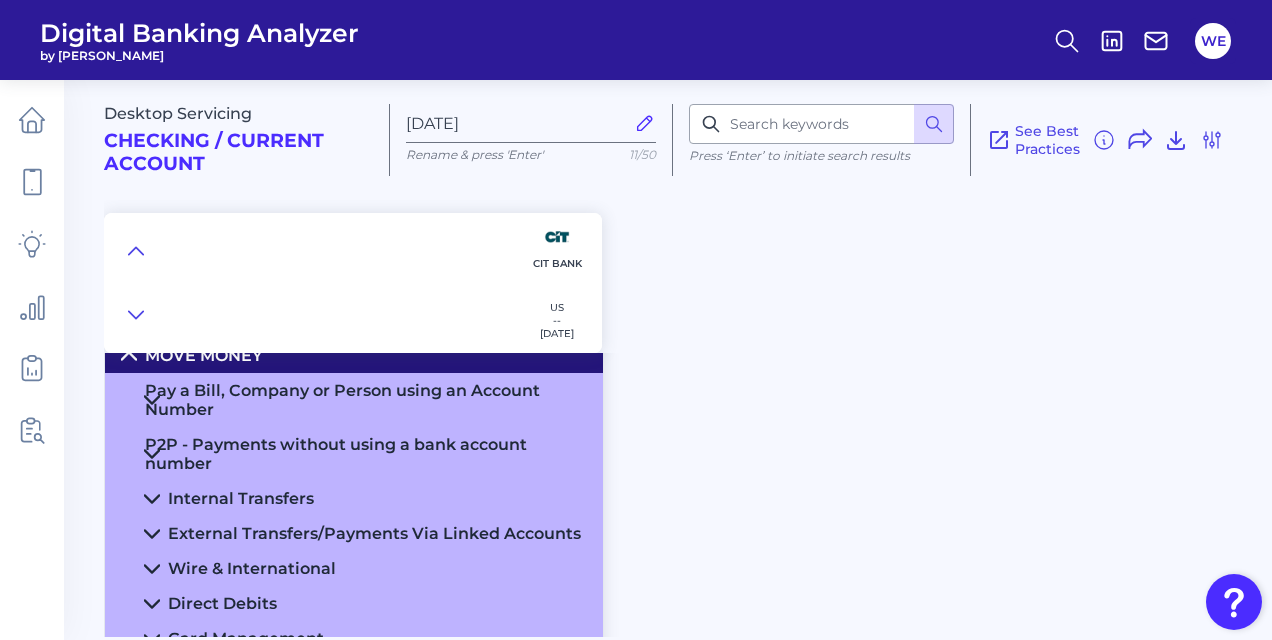 scroll, scrollTop: 252, scrollLeft: 0, axis: vertical 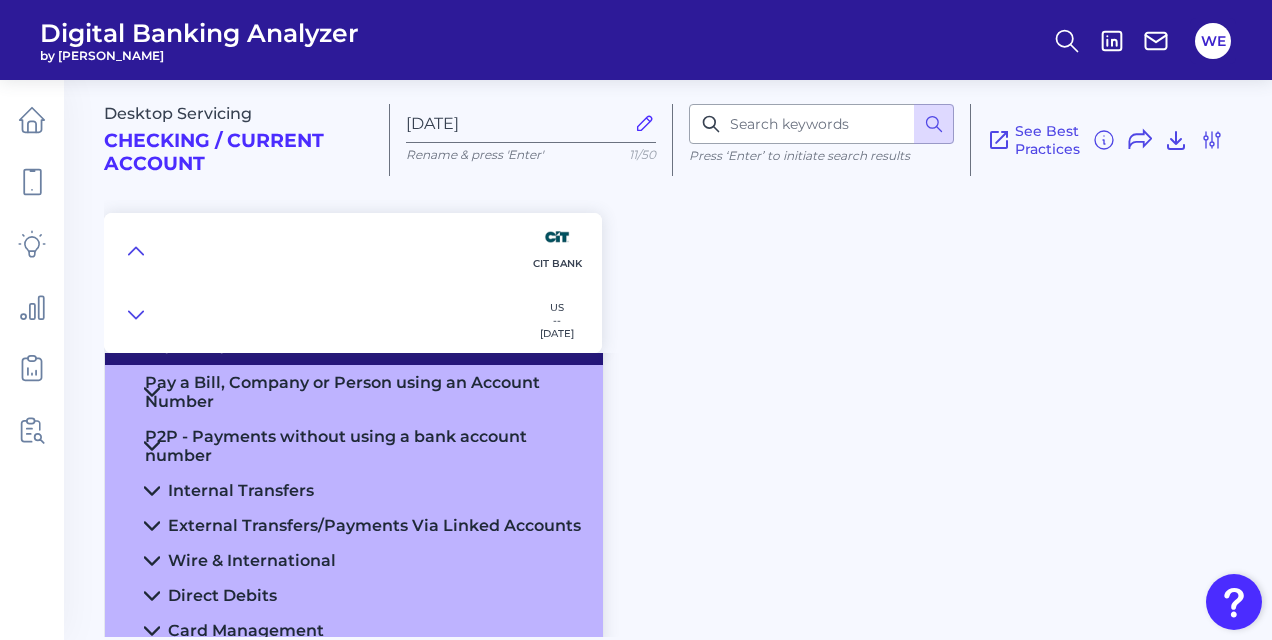 click on "Internal Transfers" at bounding box center (241, 490) 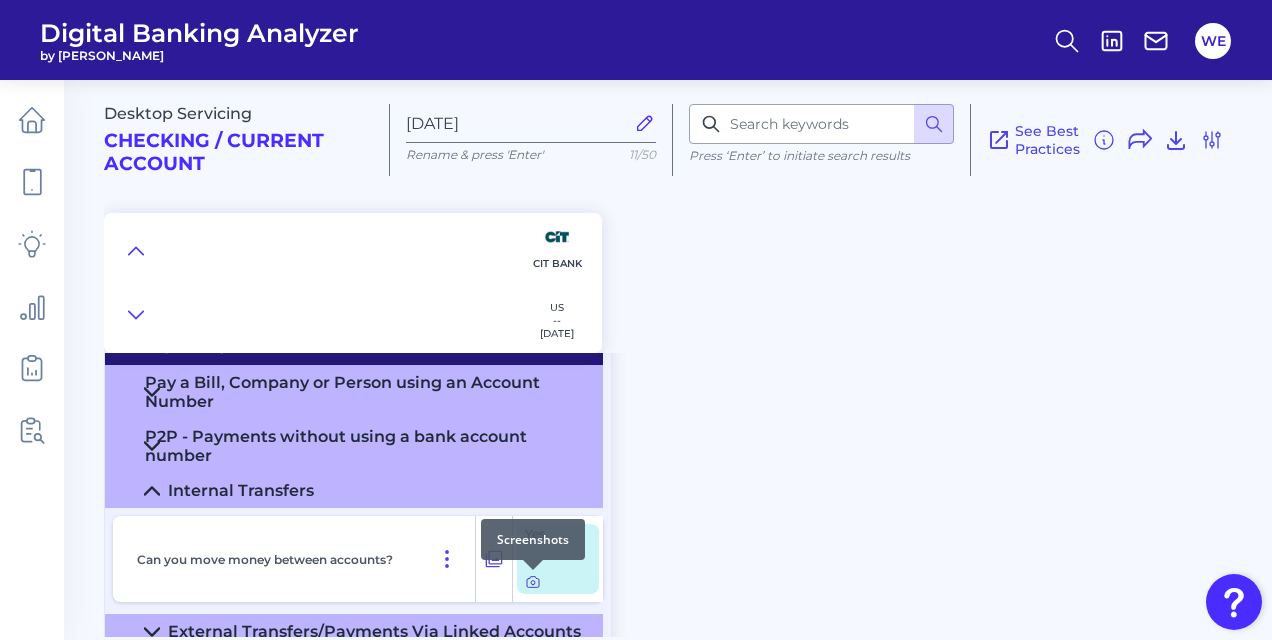 click at bounding box center [533, 570] 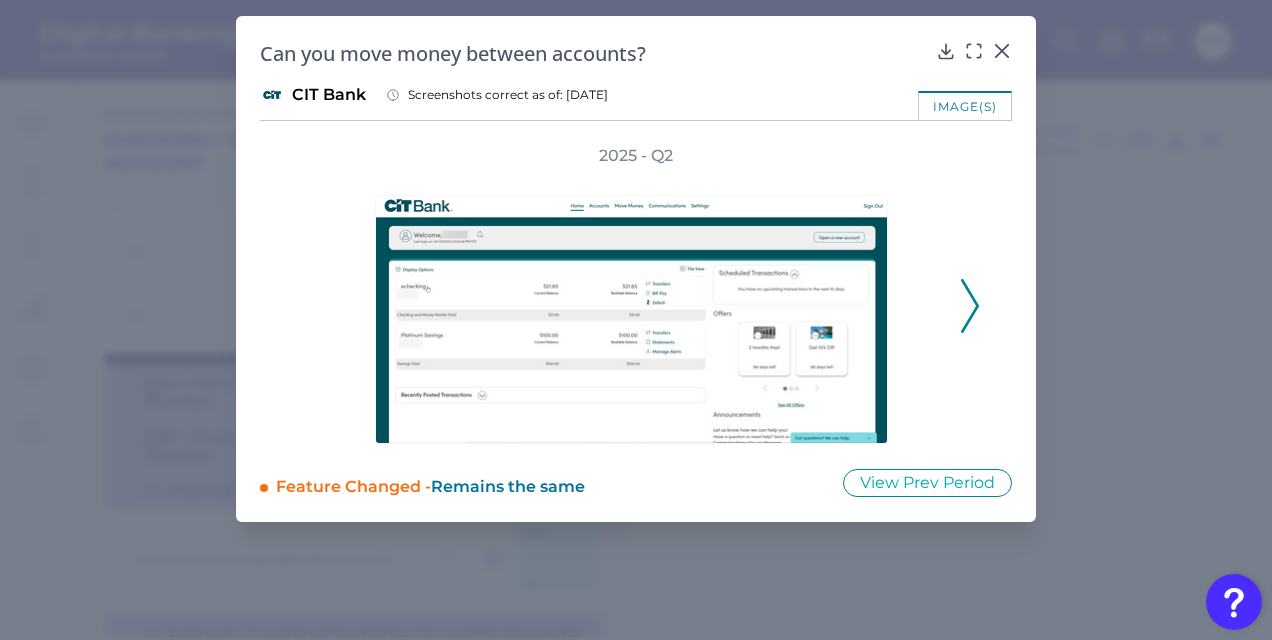 click on "2025 - Q2" at bounding box center [636, 294] 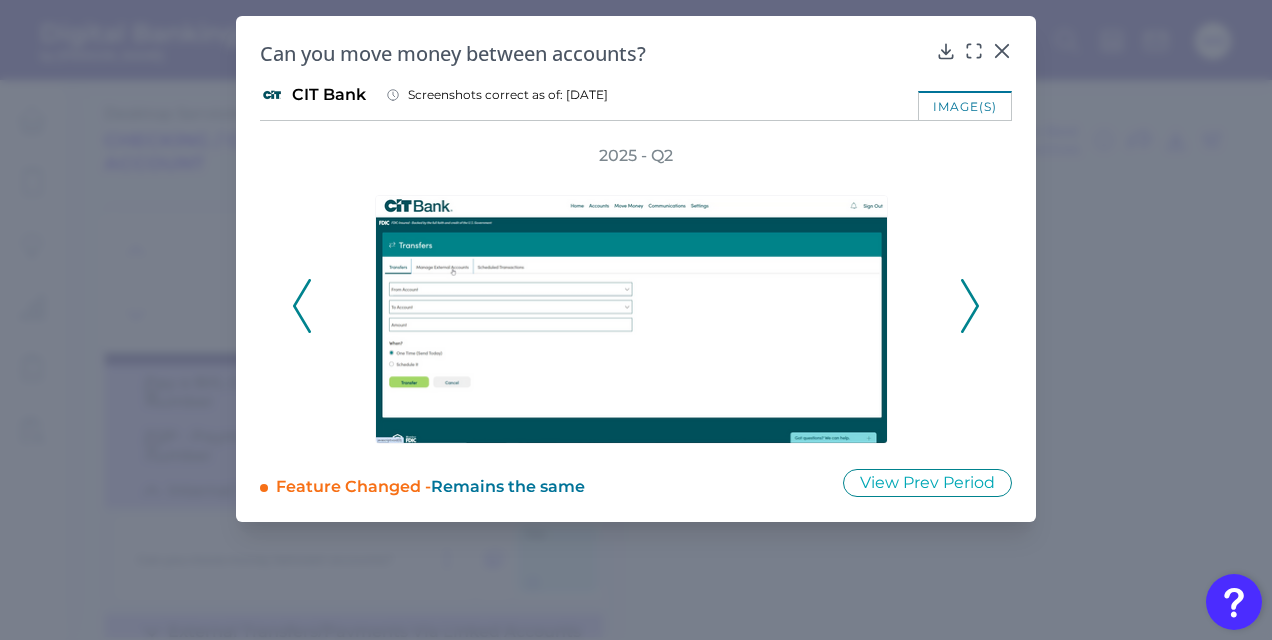 click 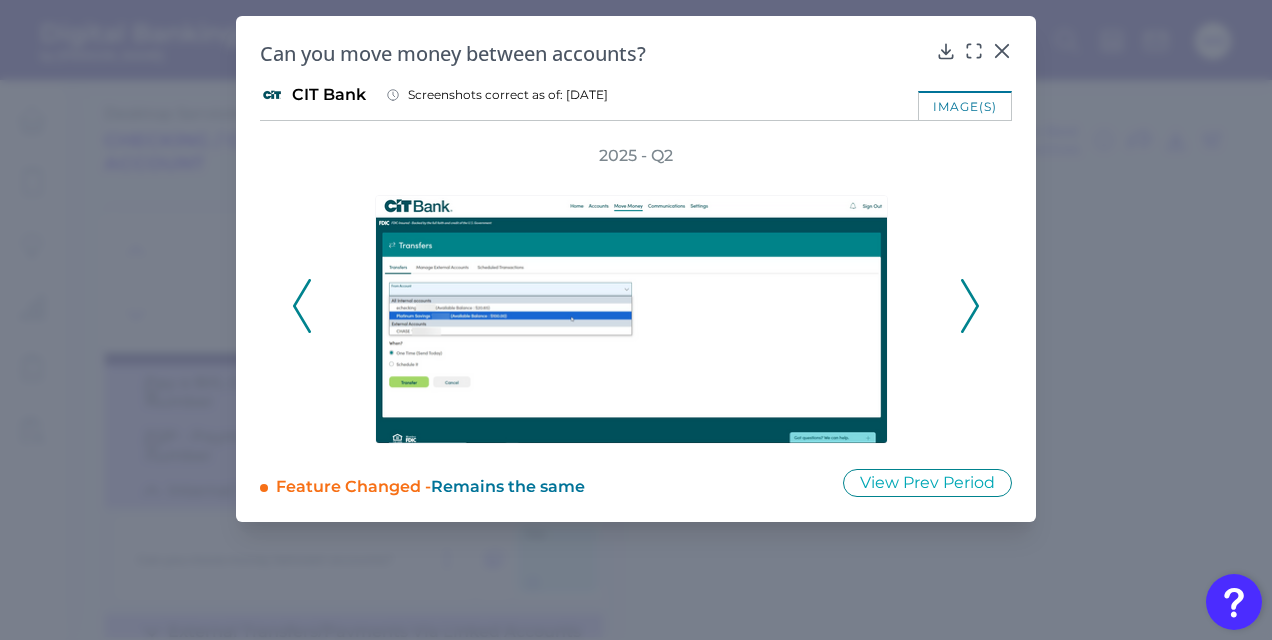 click 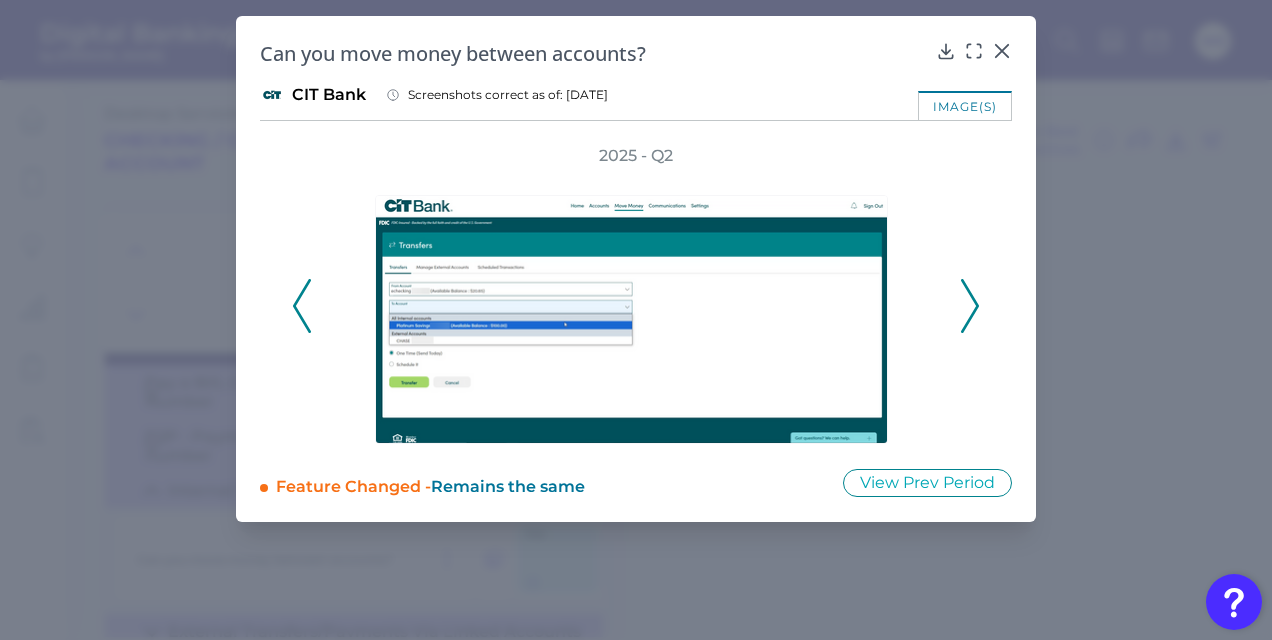 click 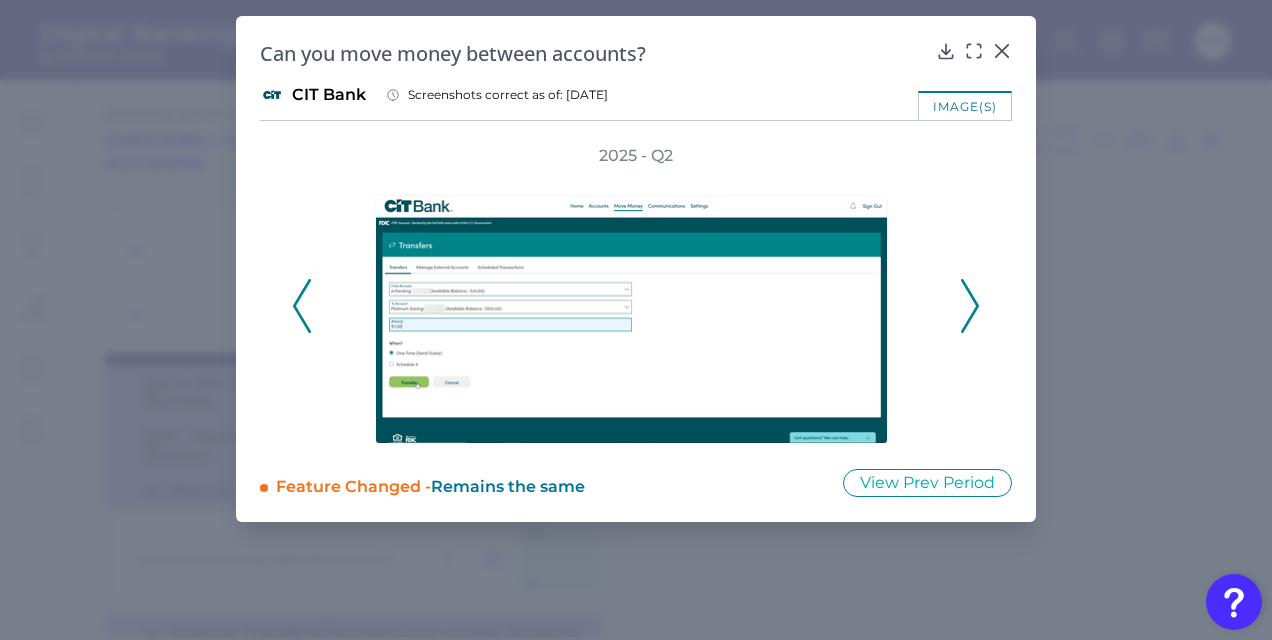 click 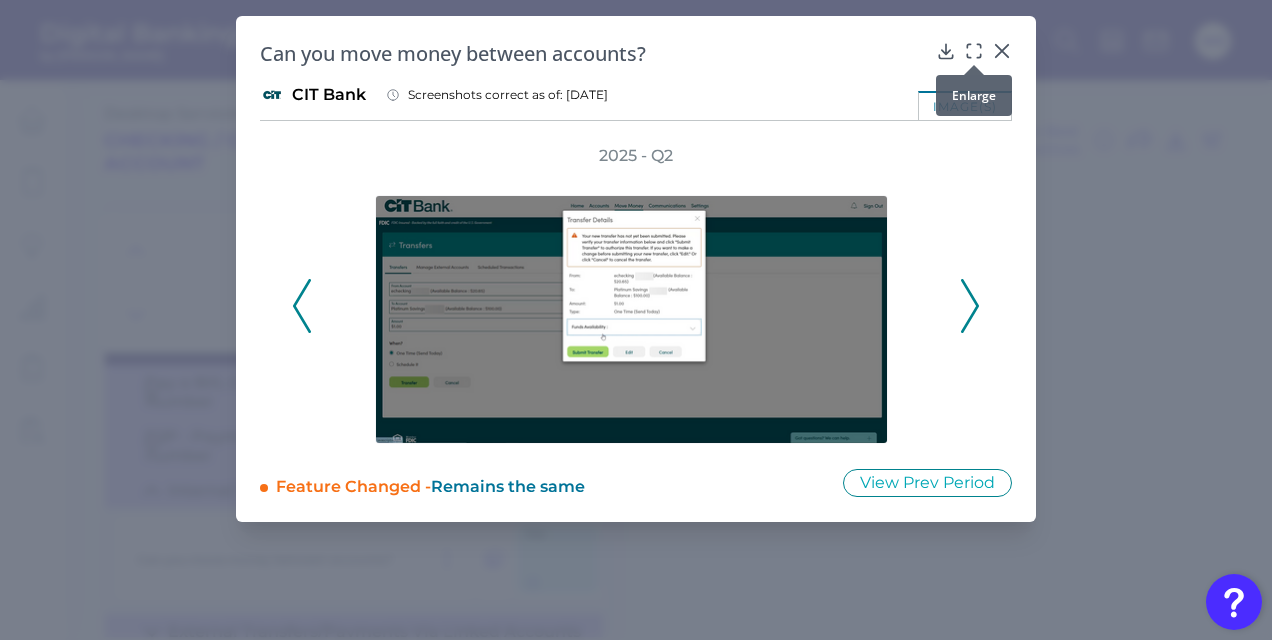 click 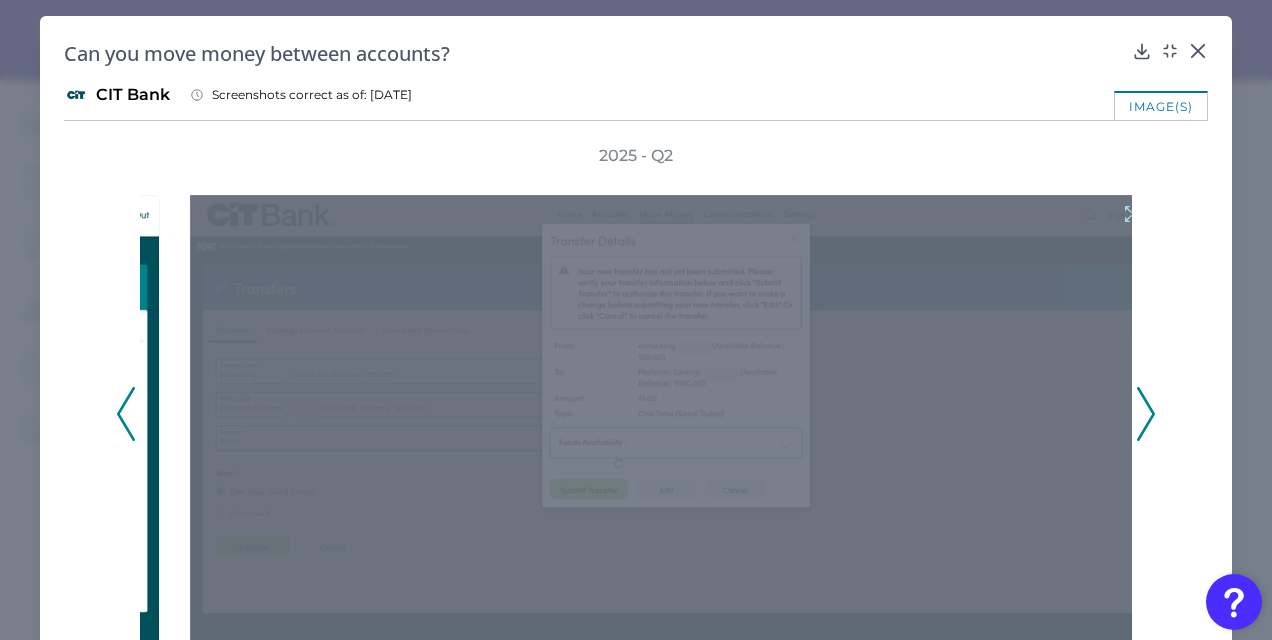 click at bounding box center [671, 428] 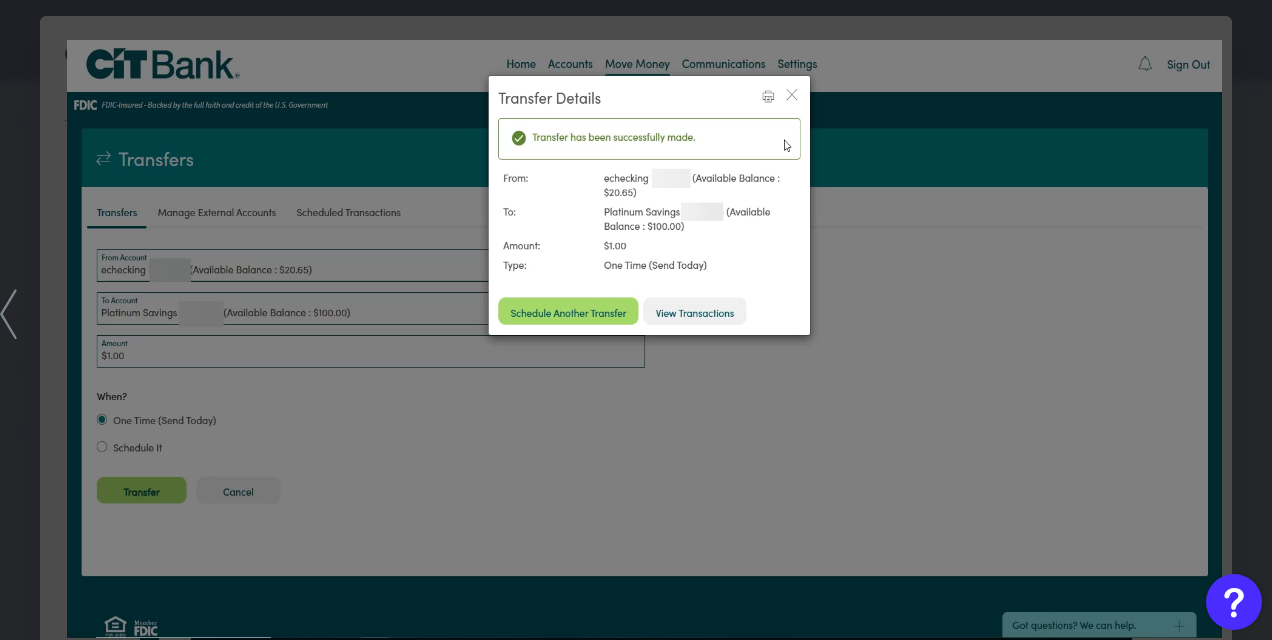 click at bounding box center (636, 320) 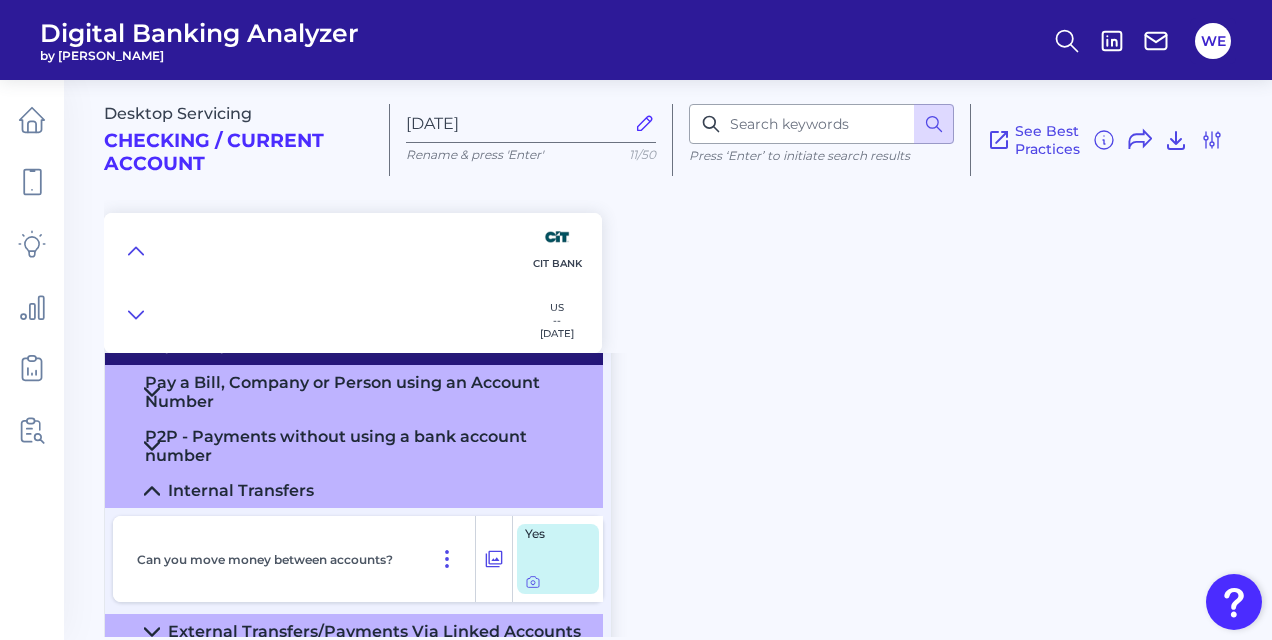 scroll, scrollTop: 332, scrollLeft: 0, axis: vertical 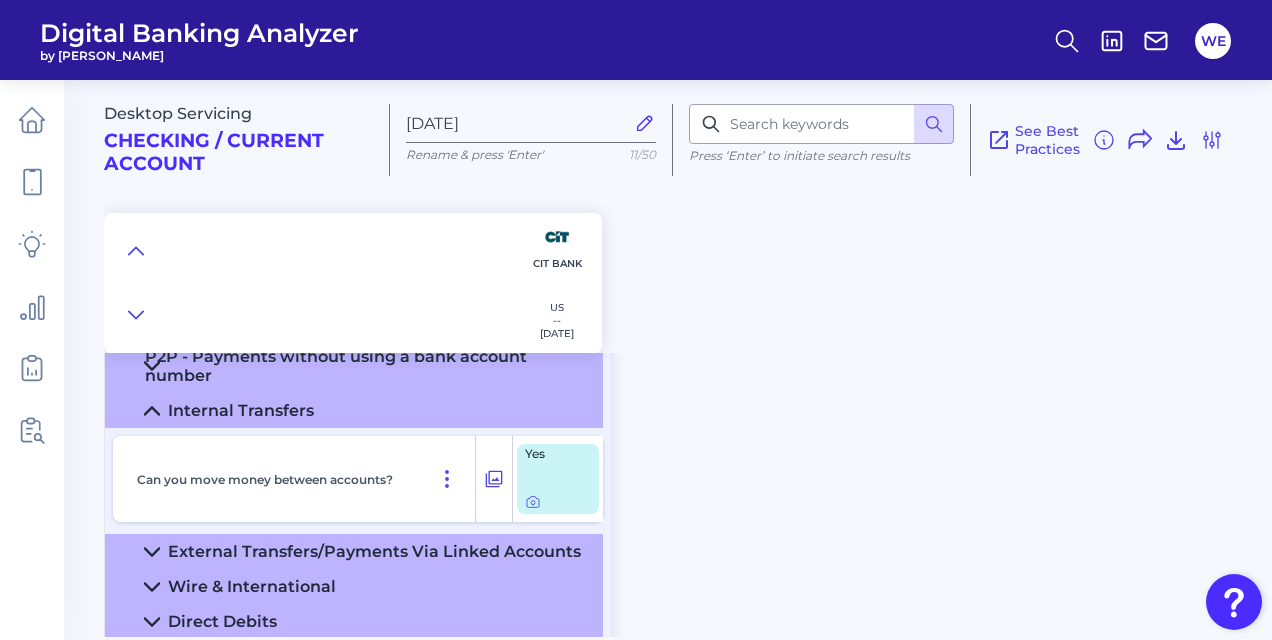 click on "Internal Transfers" at bounding box center (241, 410) 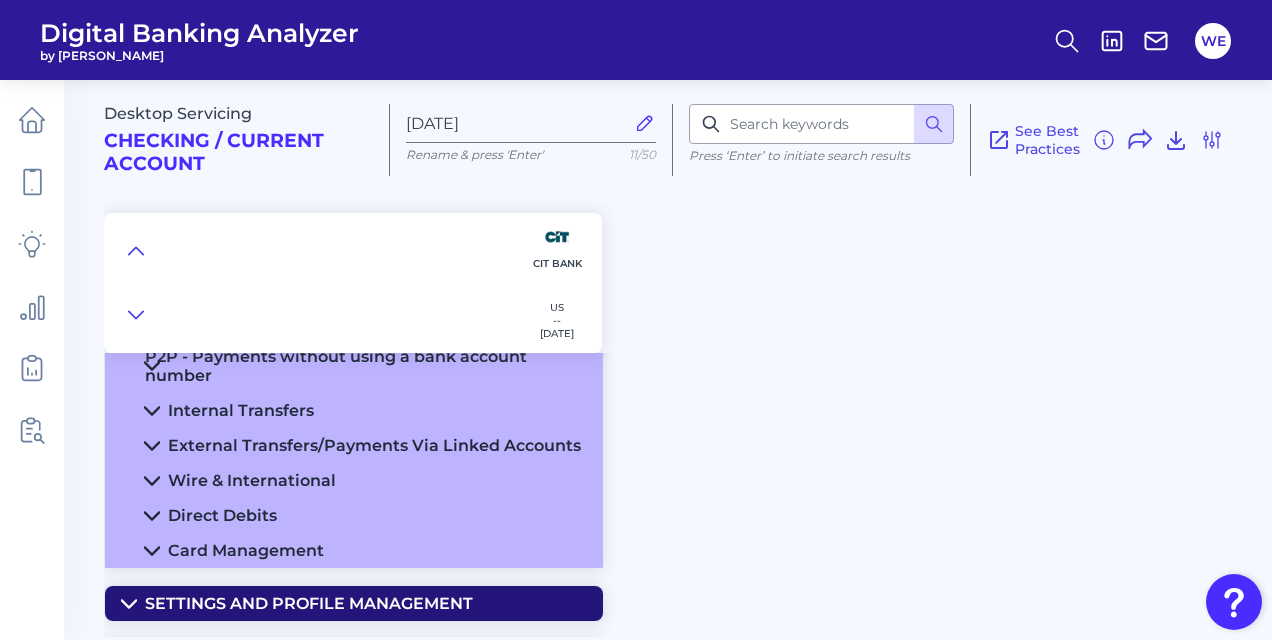 click on "External Transfers/Payments Via Linked Accounts" at bounding box center [374, 445] 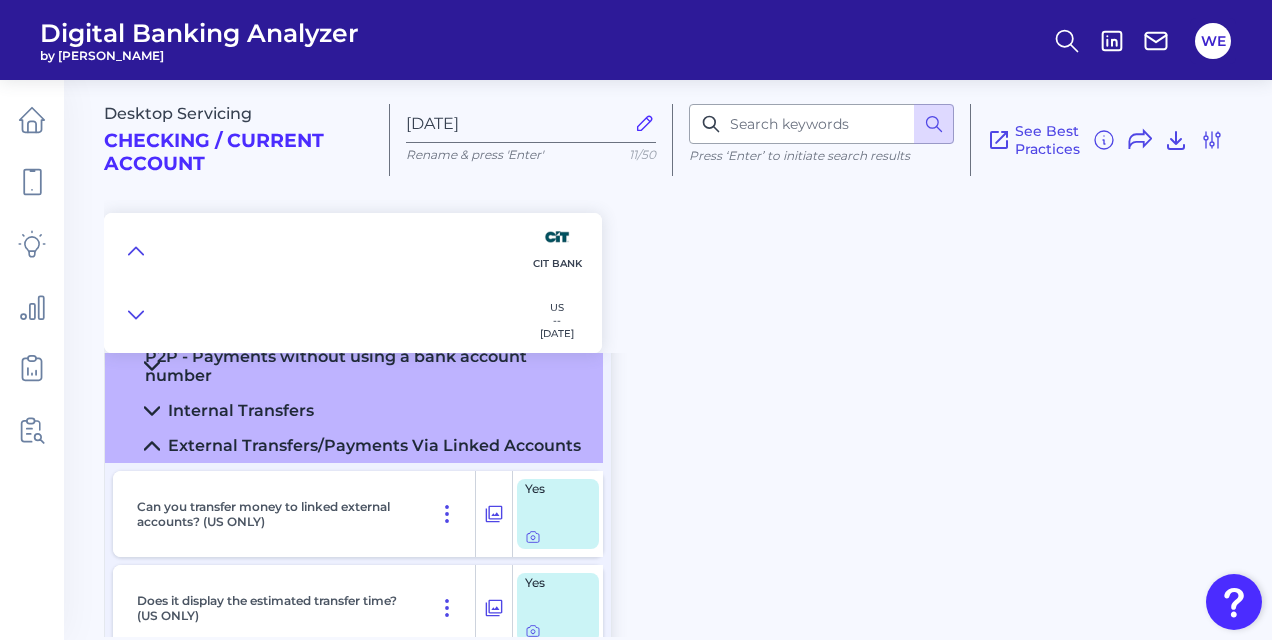click on "External Transfers/Payments Via Linked Accounts" at bounding box center (374, 445) 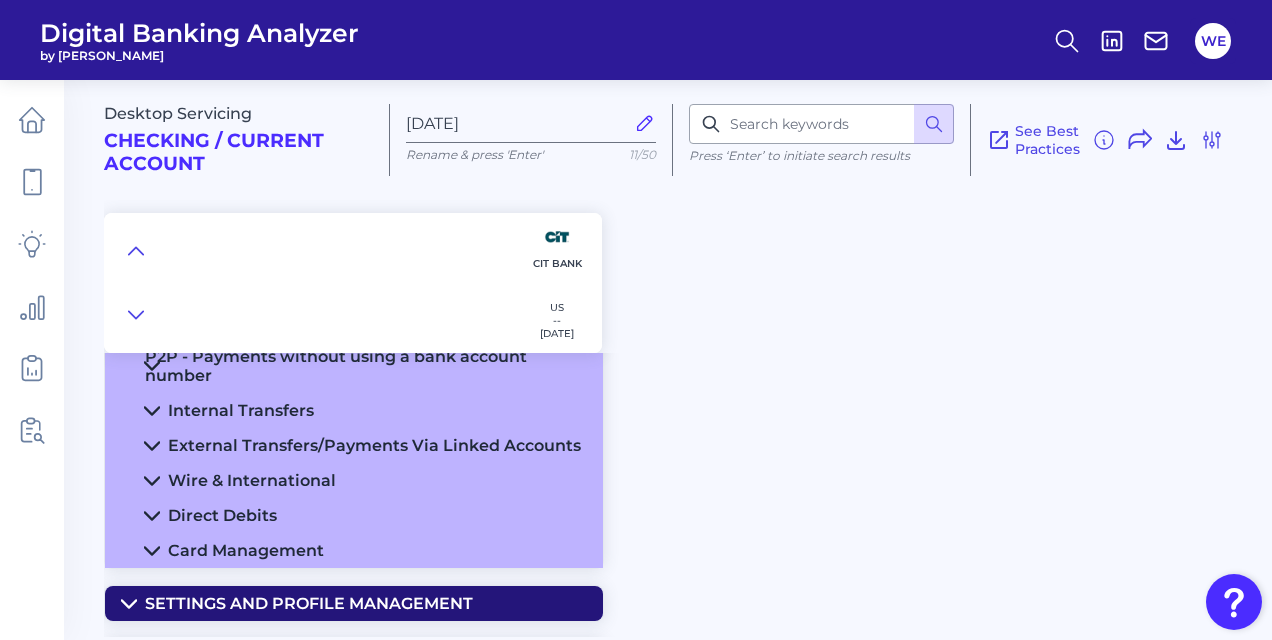 click on "External Transfers/Payments Via Linked Accounts" at bounding box center [374, 445] 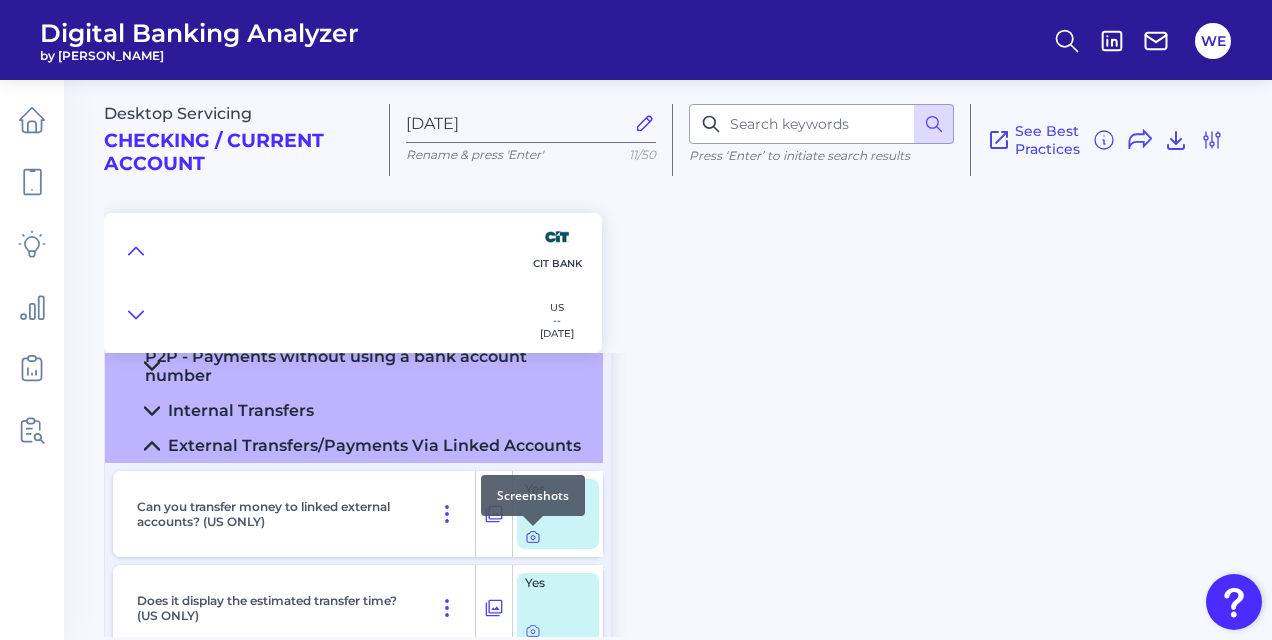 click 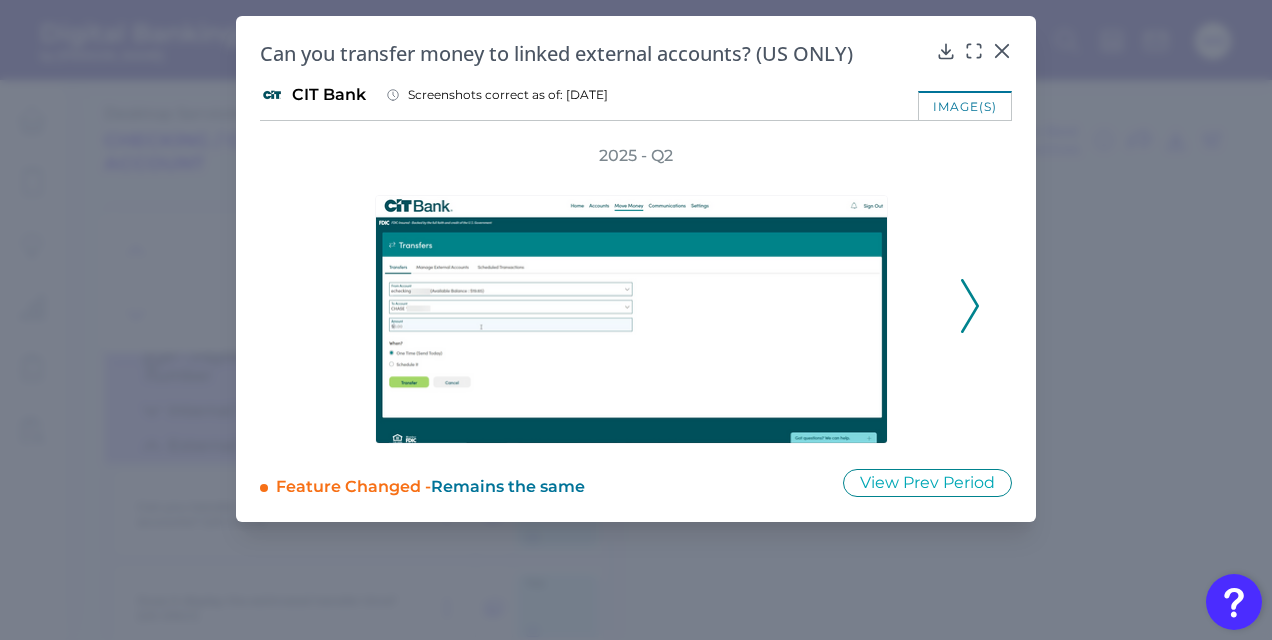 click 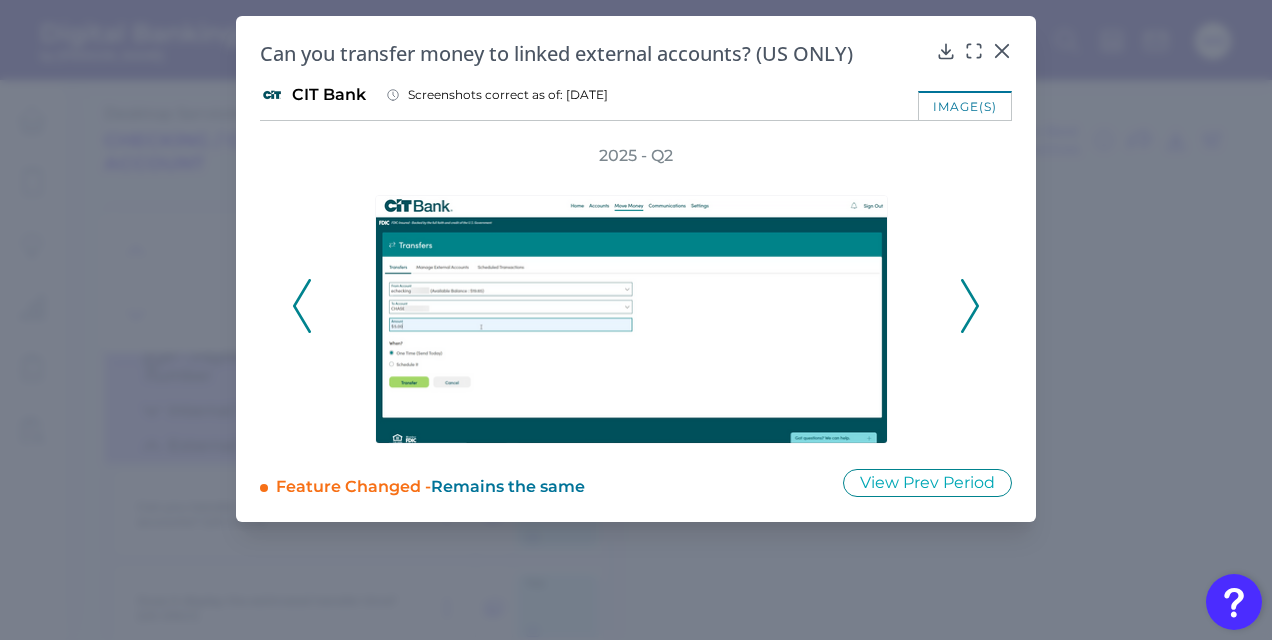 click 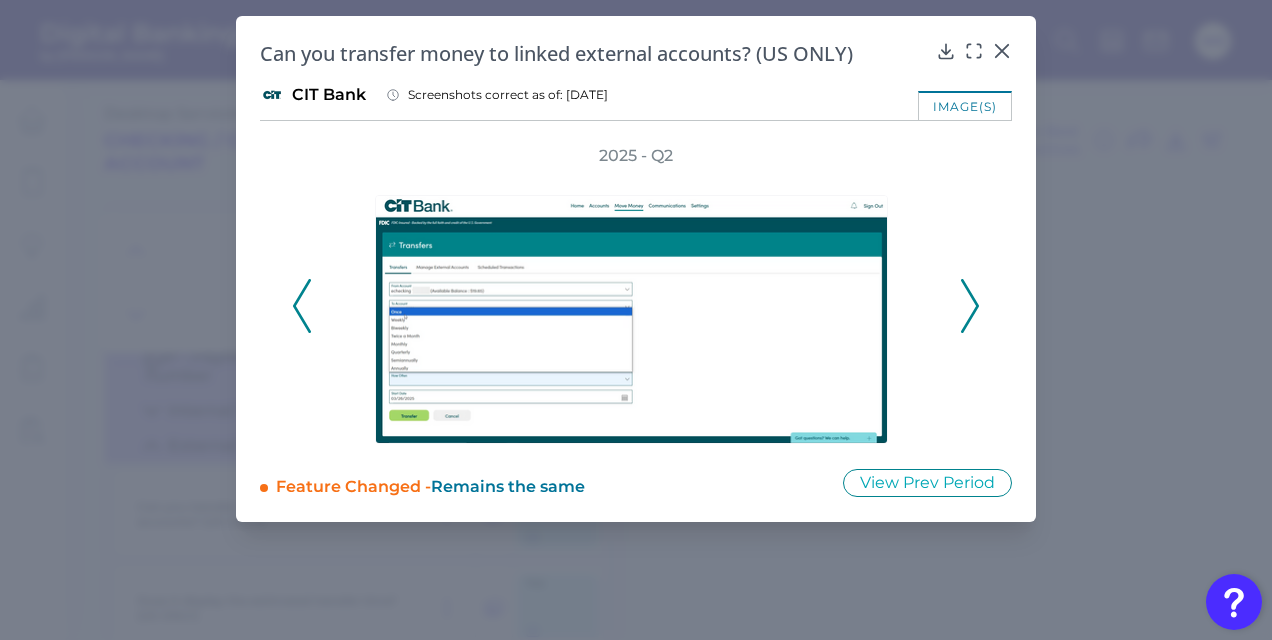 click 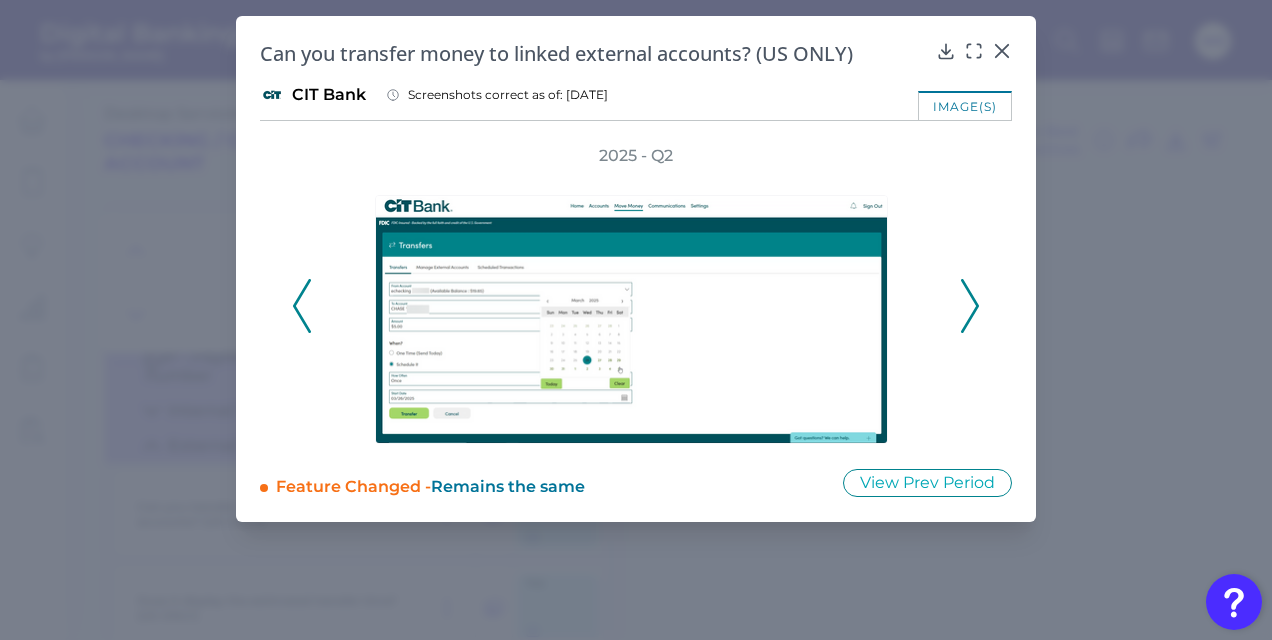 click 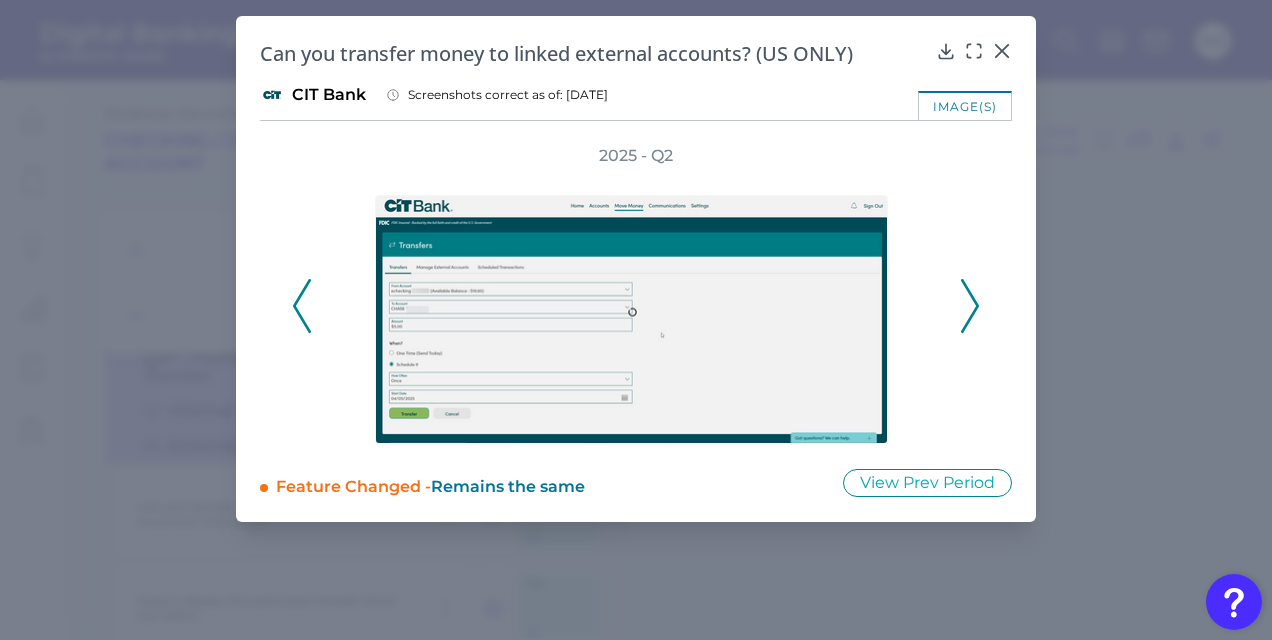 click 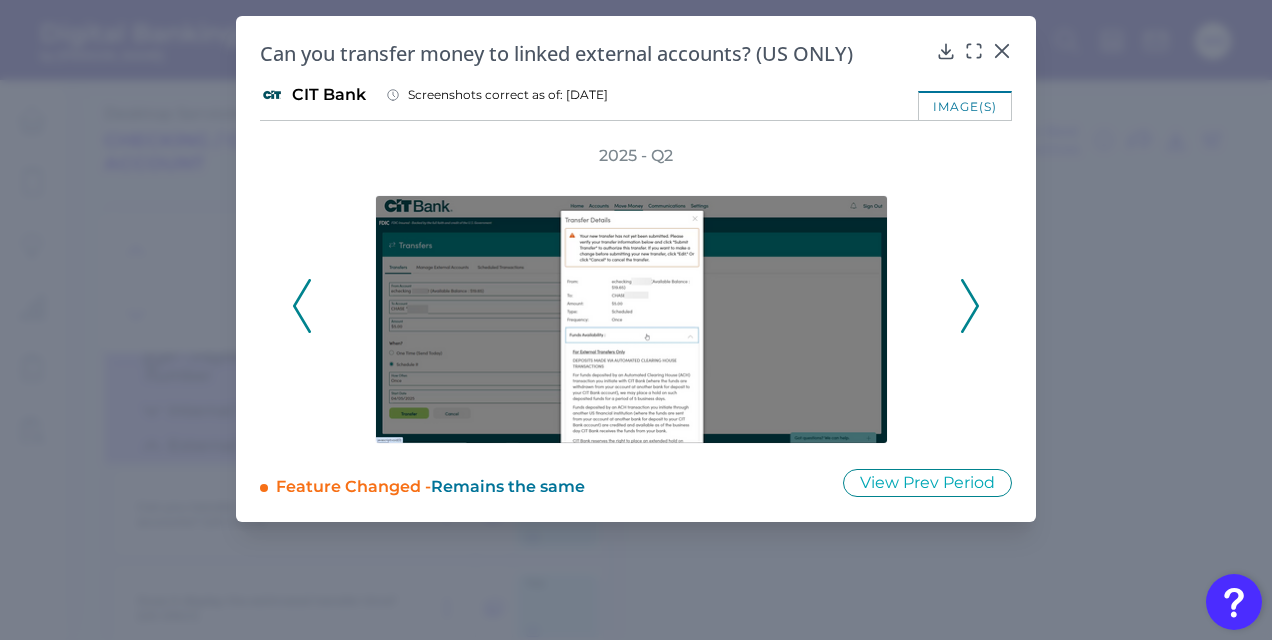 click on "2025 - Q2" at bounding box center (636, 294) 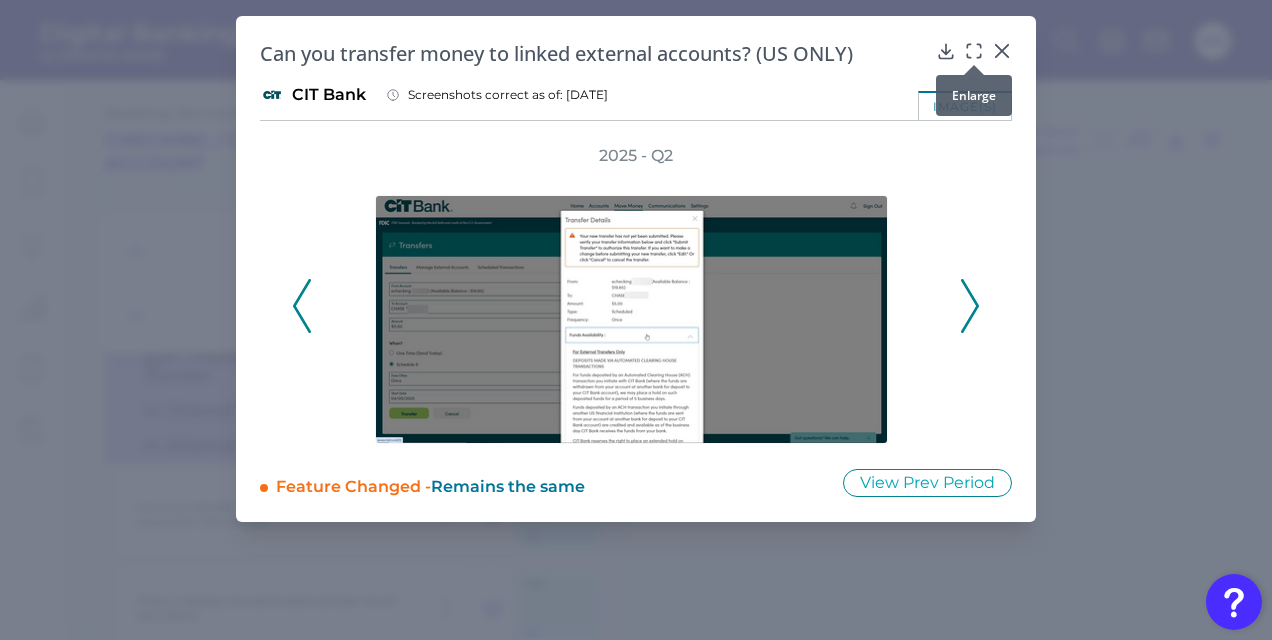 click 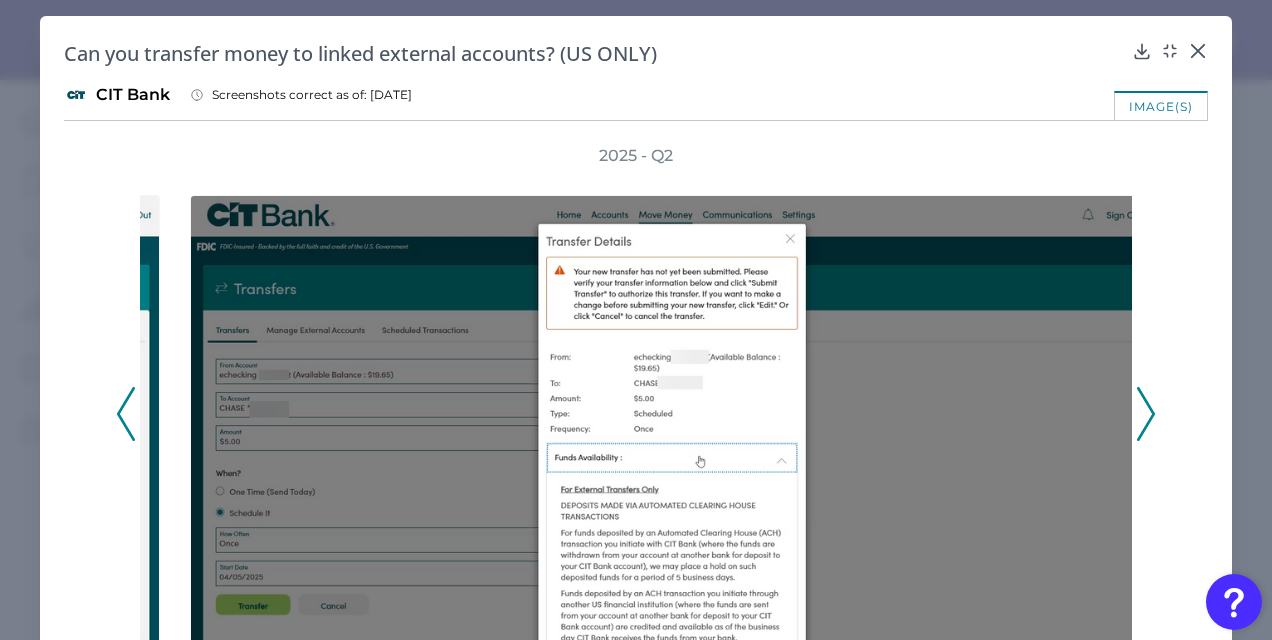 type 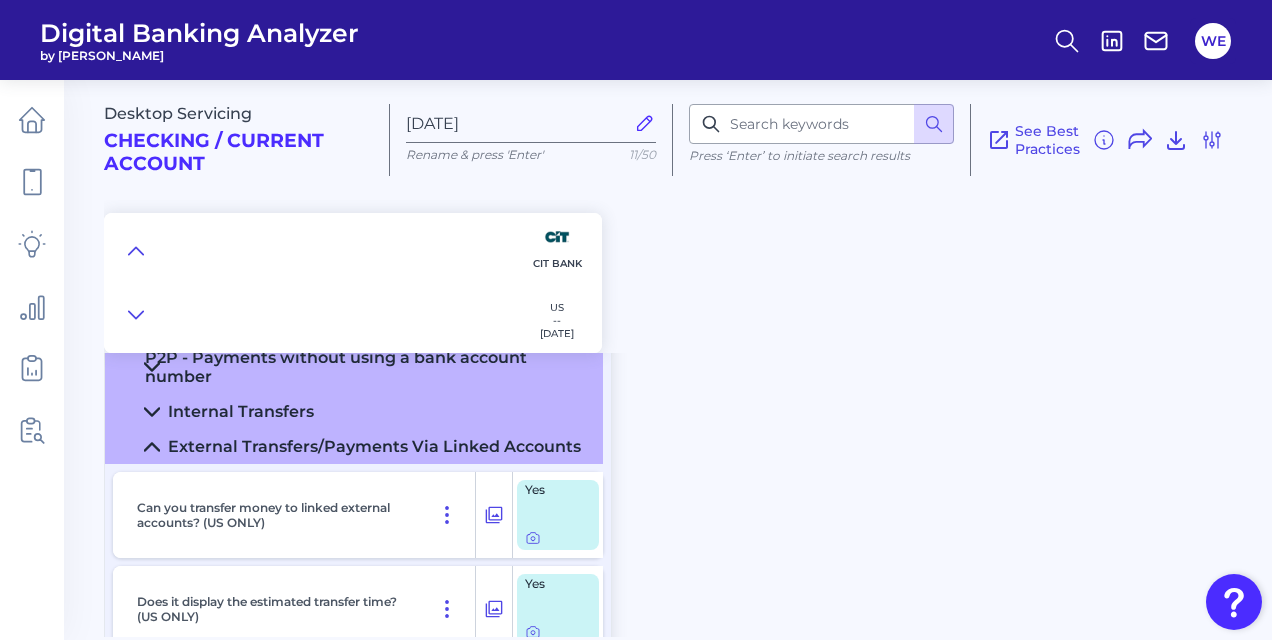 scroll, scrollTop: 330, scrollLeft: 0, axis: vertical 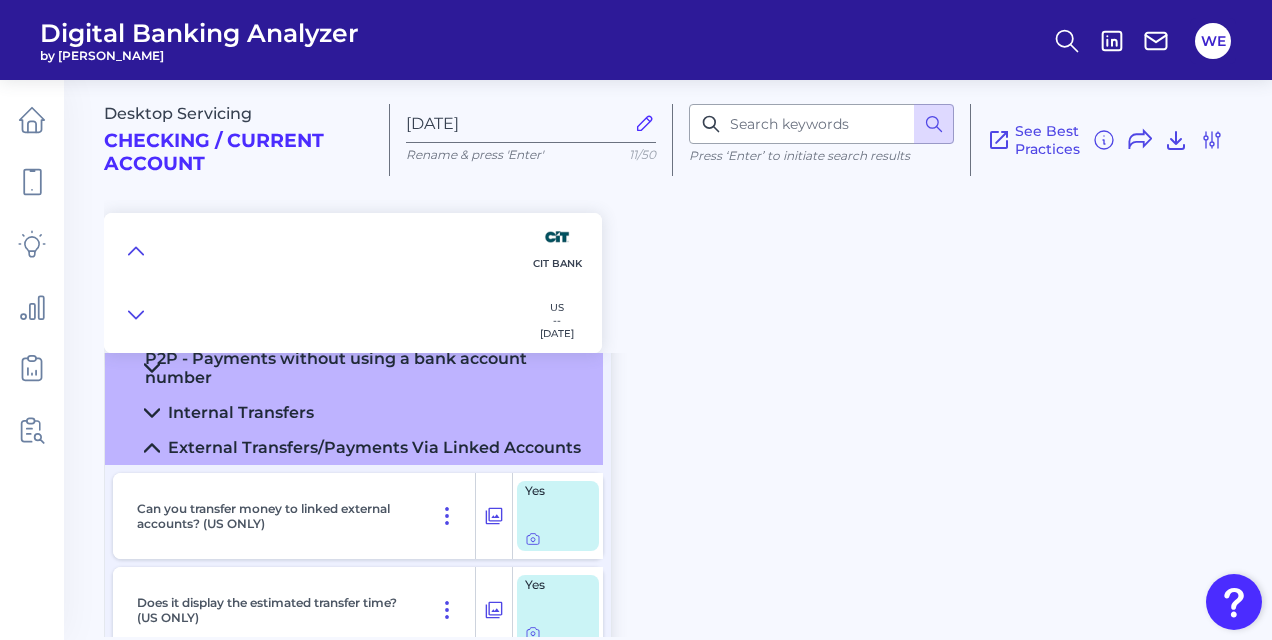 click on "External Transfers/Payments Via Linked Accounts" at bounding box center (374, 447) 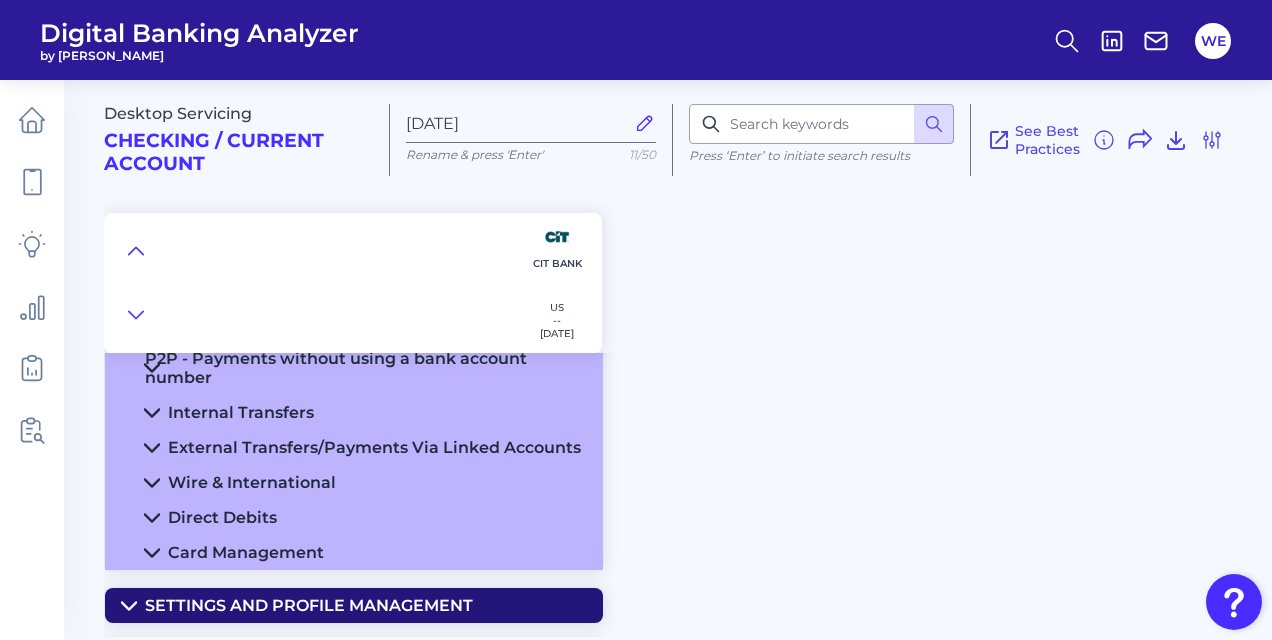 click on "Direct Debits" at bounding box center (222, 517) 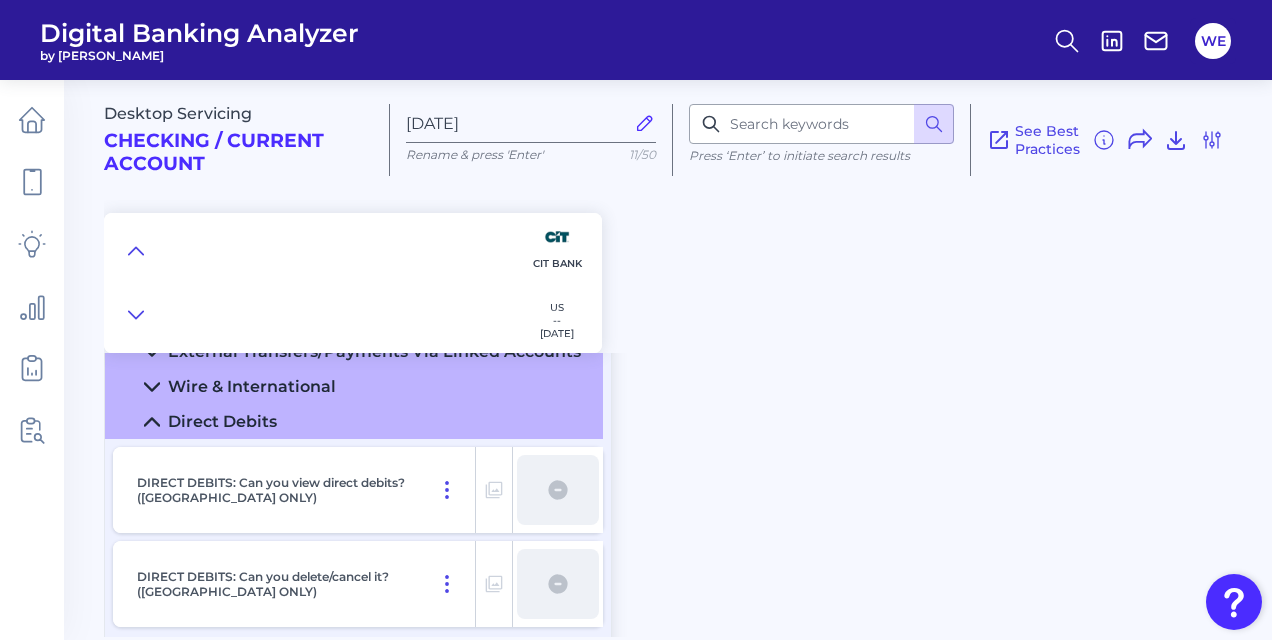 scroll, scrollTop: 425, scrollLeft: 0, axis: vertical 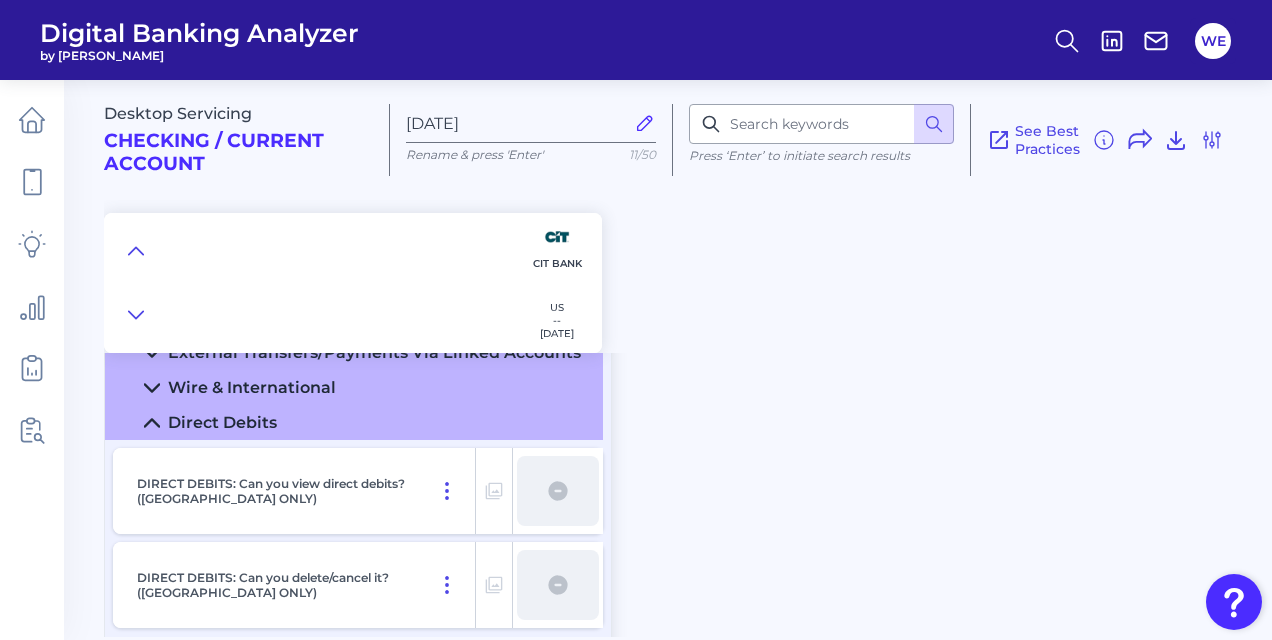 click 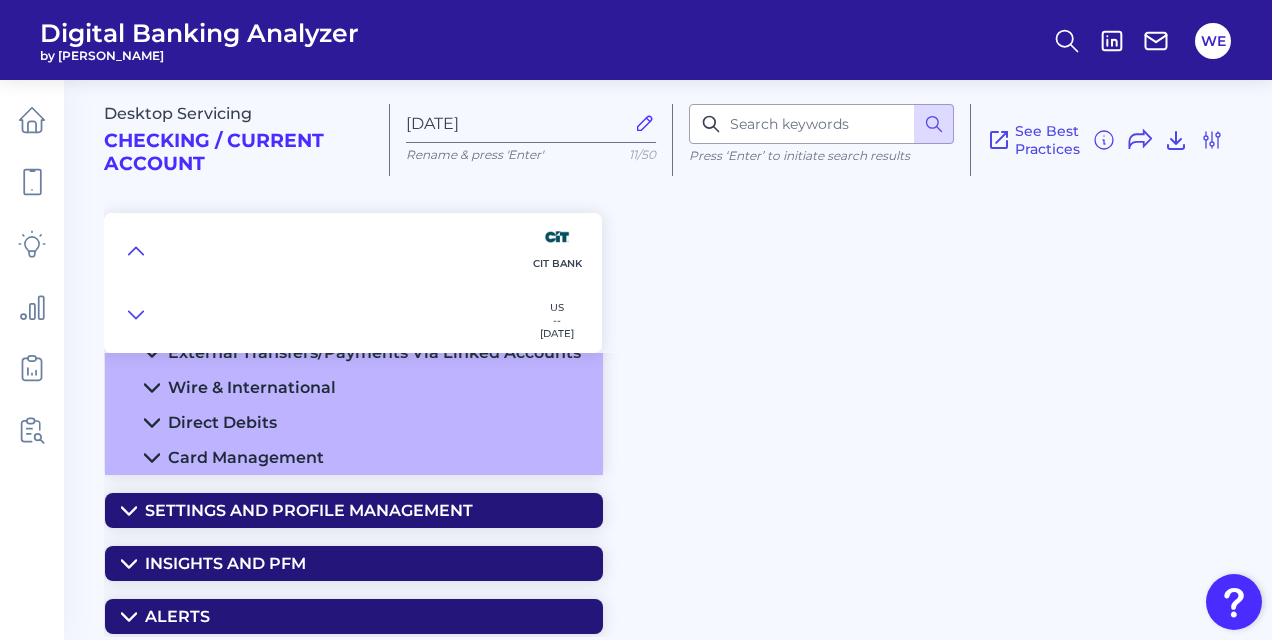 click 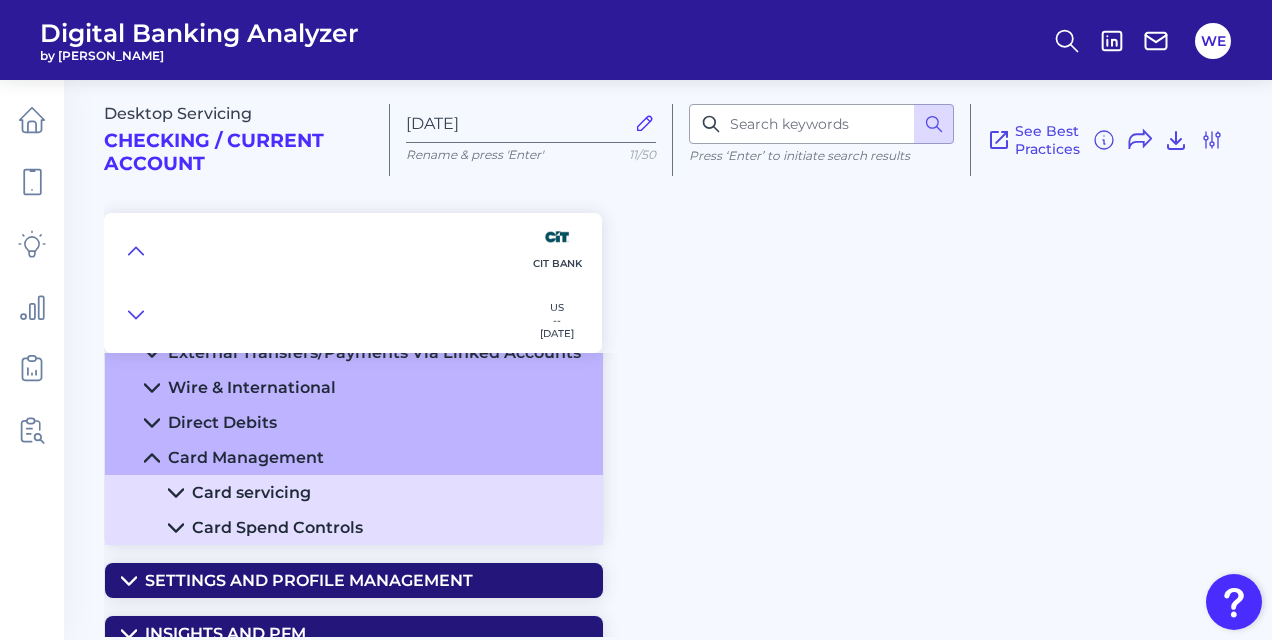 click on "Card servicing" at bounding box center [354, 492] 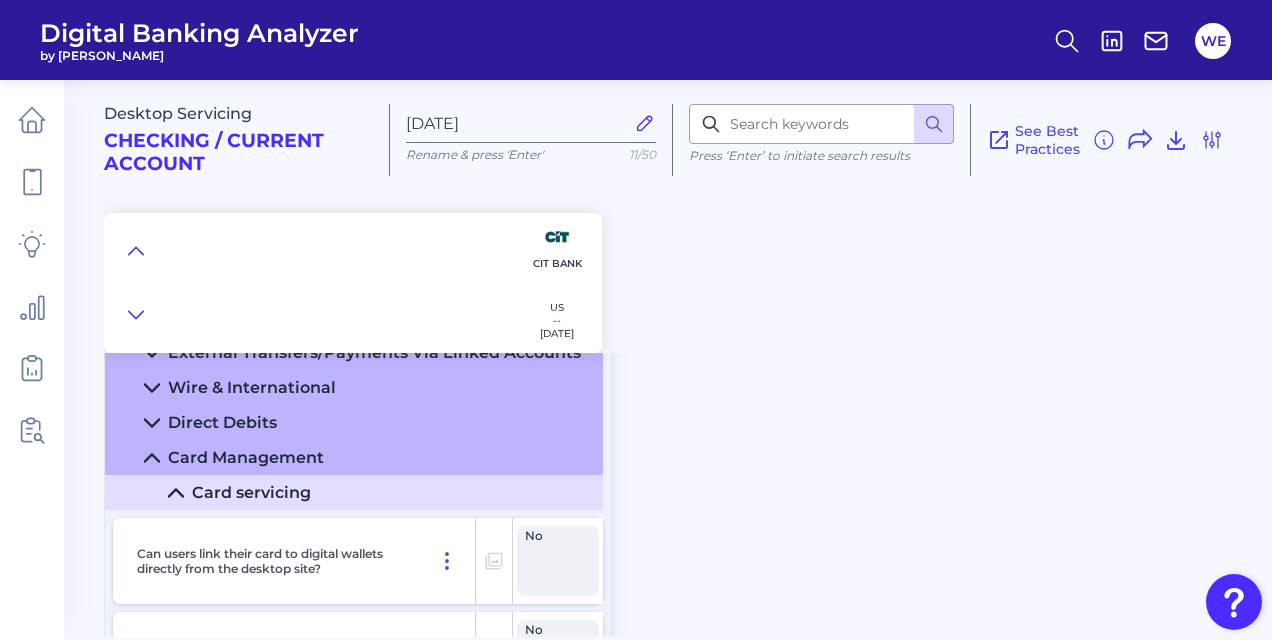 click on "Card servicing" at bounding box center [354, 492] 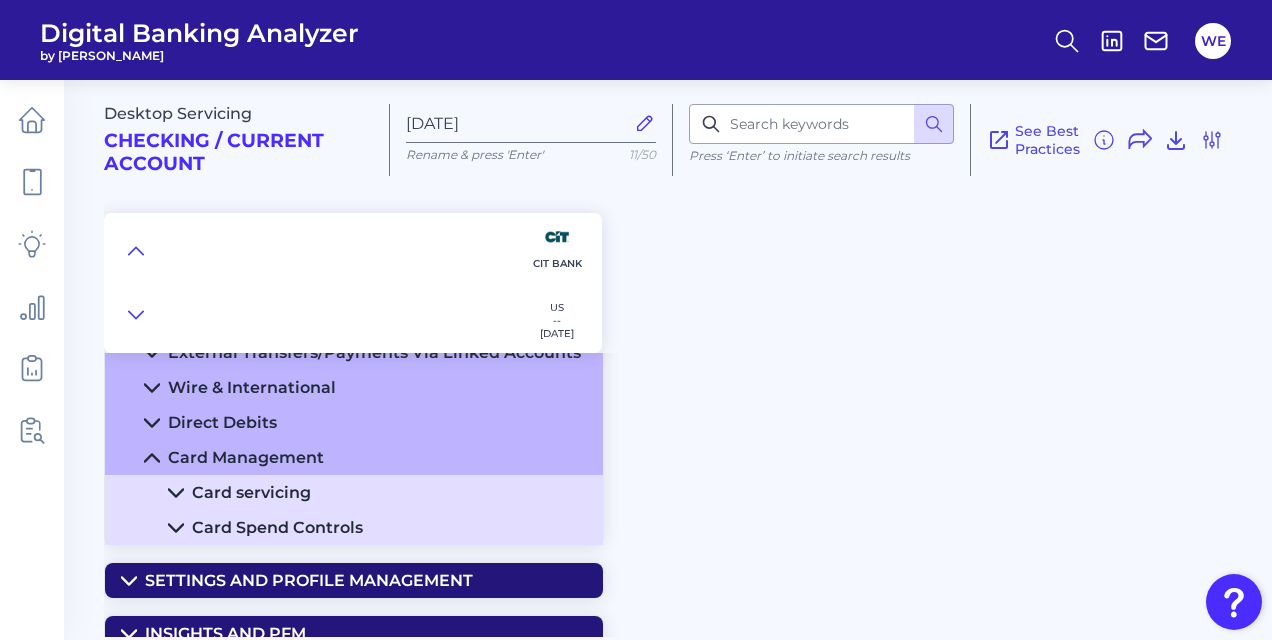 click on "Card Management" at bounding box center (354, 457) 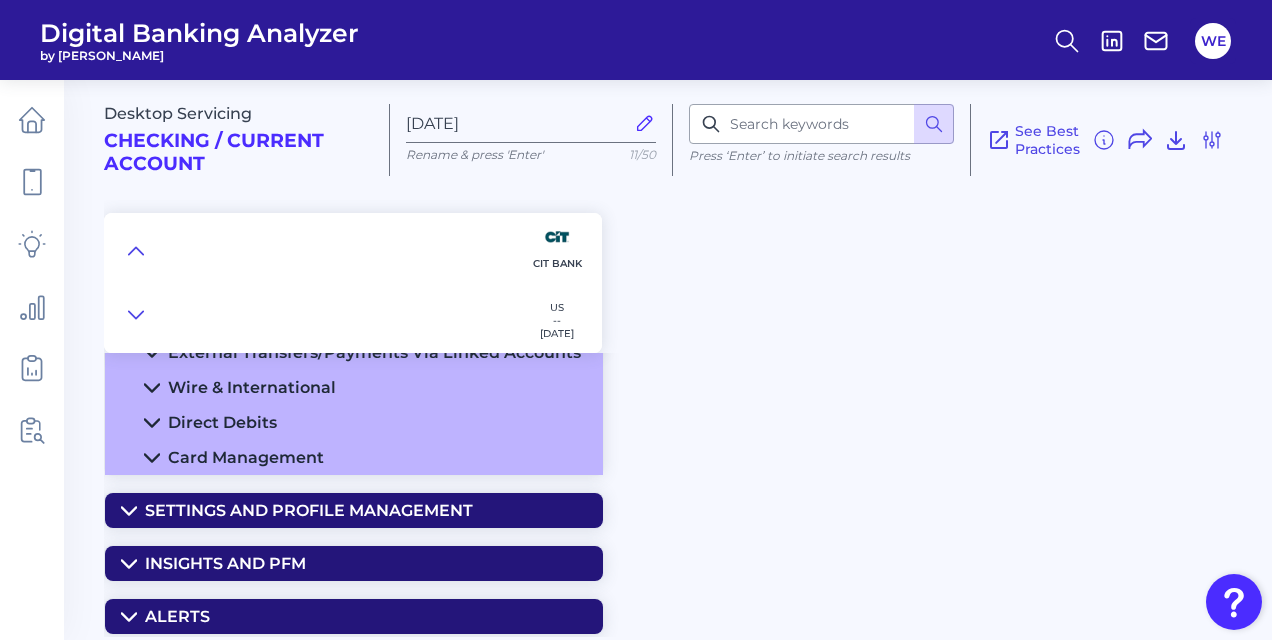 click 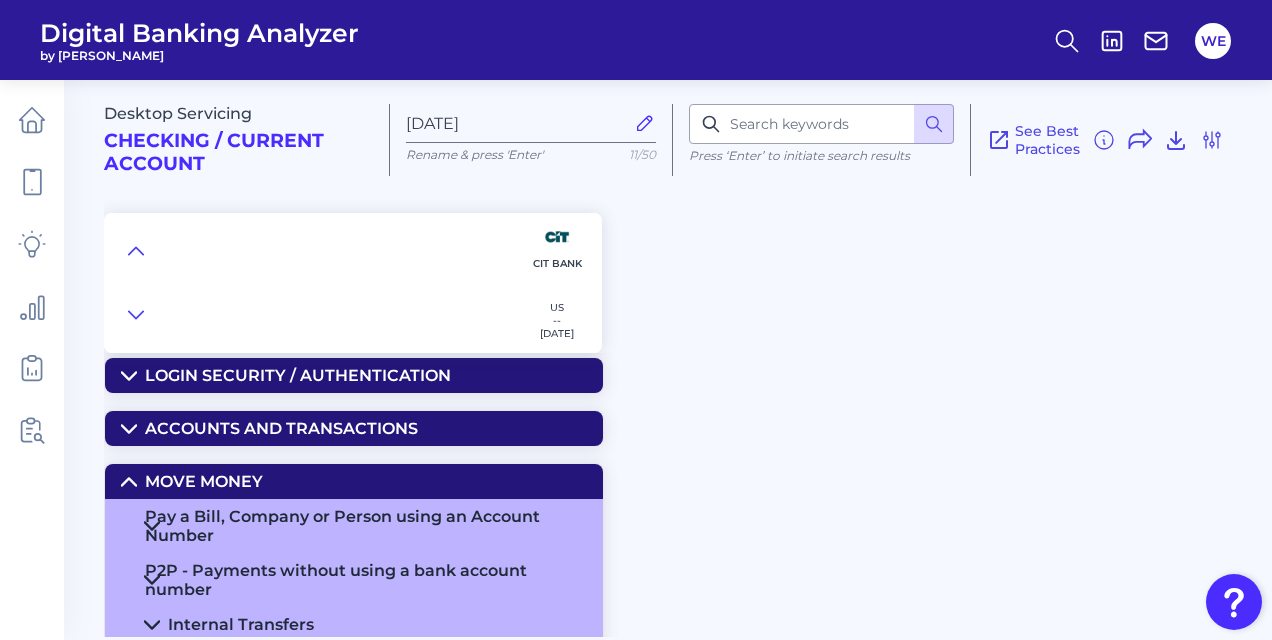 scroll, scrollTop: 116, scrollLeft: 0, axis: vertical 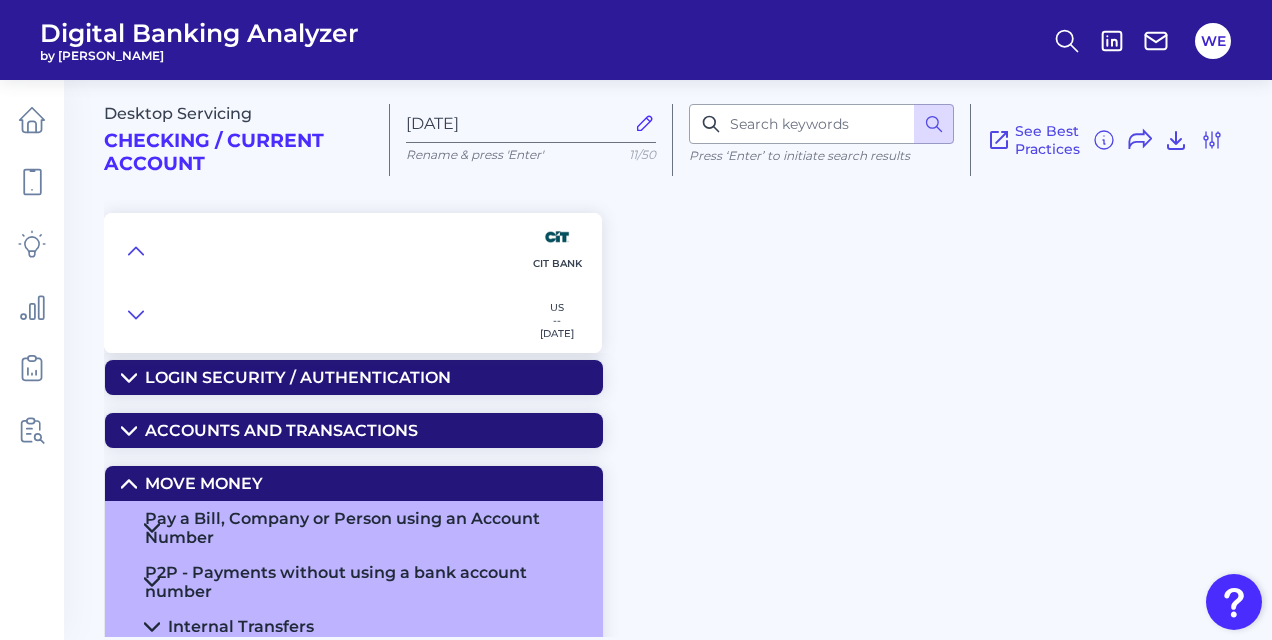 click on "Move Money" at bounding box center (204, 483) 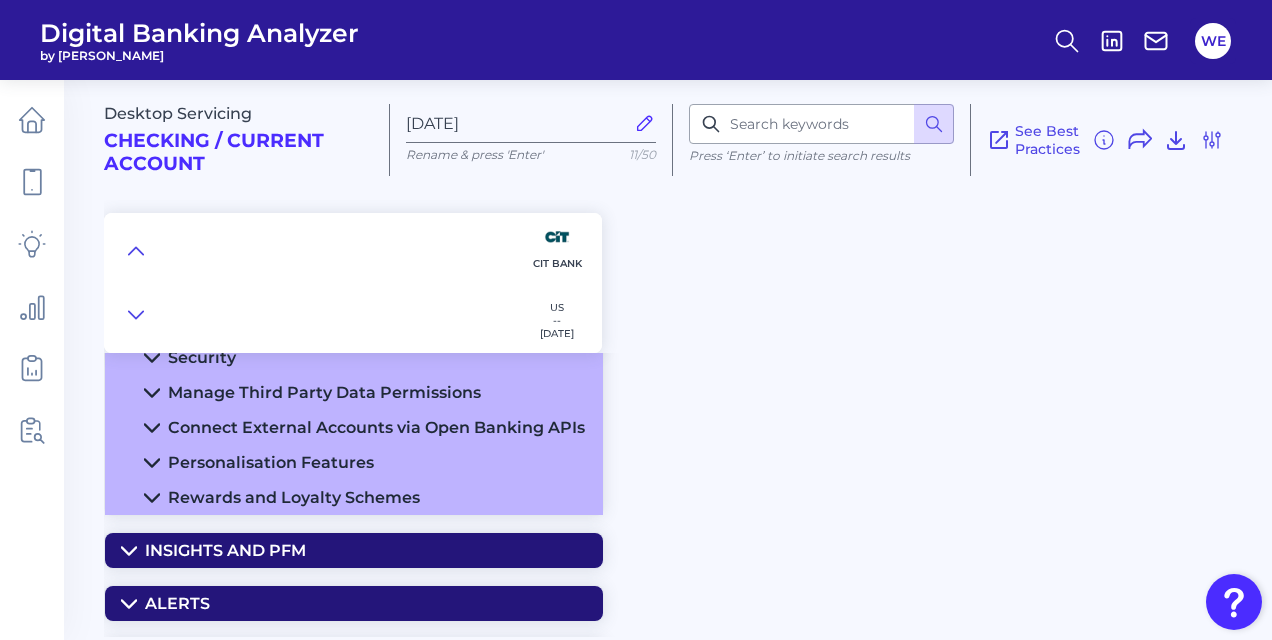 scroll, scrollTop: 434, scrollLeft: 0, axis: vertical 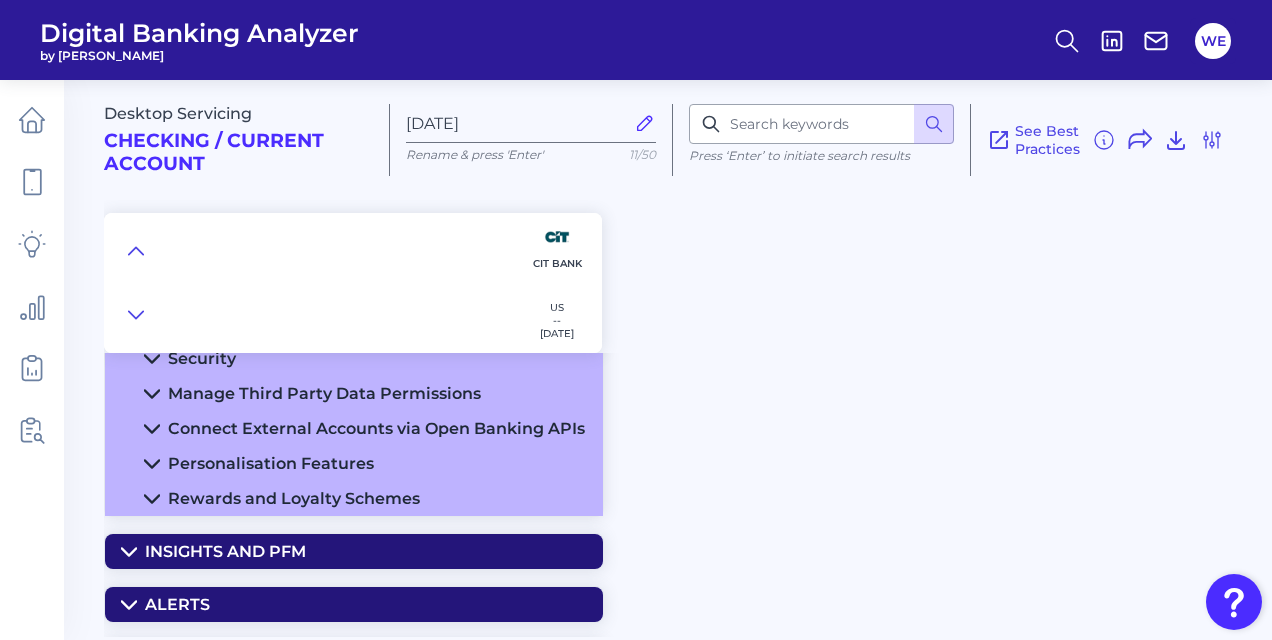 click on "Rewards and Loyalty Schemes" at bounding box center [354, 498] 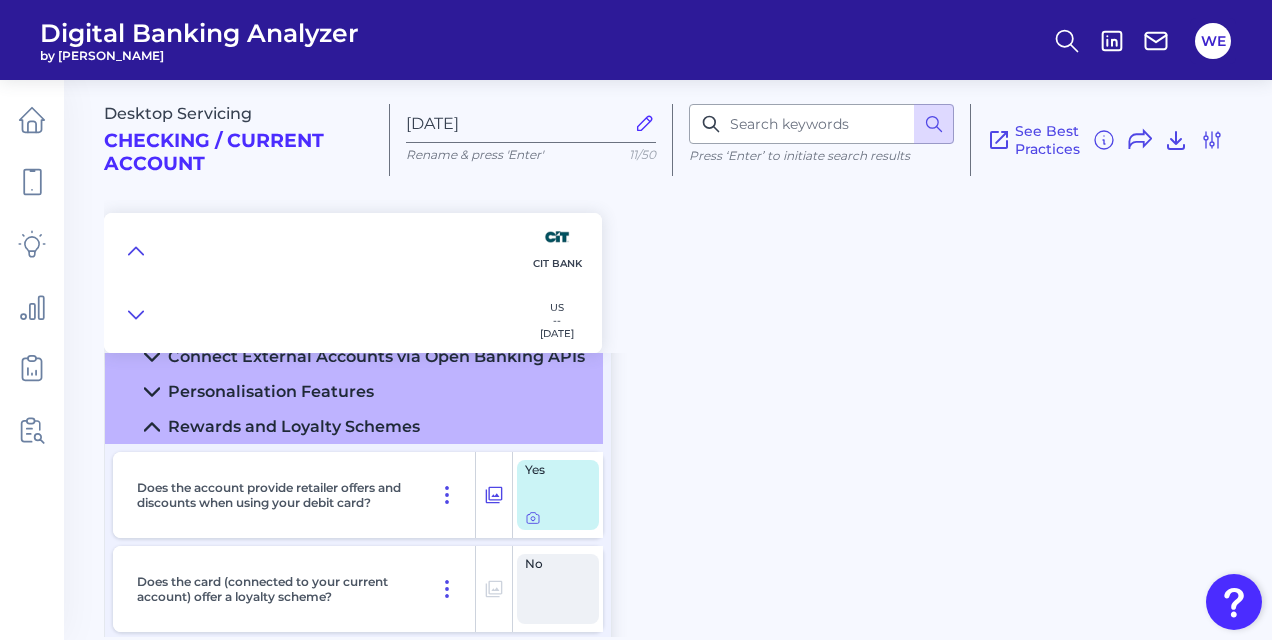 scroll, scrollTop: 495, scrollLeft: 0, axis: vertical 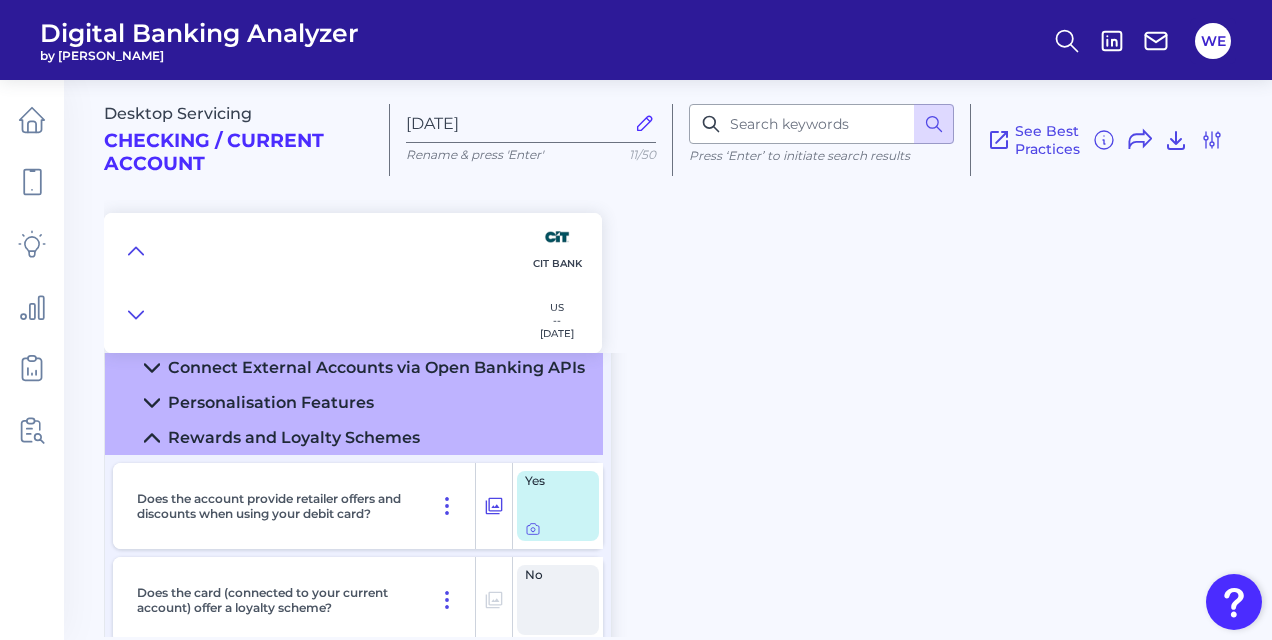 click on "Rewards and Loyalty Schemes" at bounding box center [294, 437] 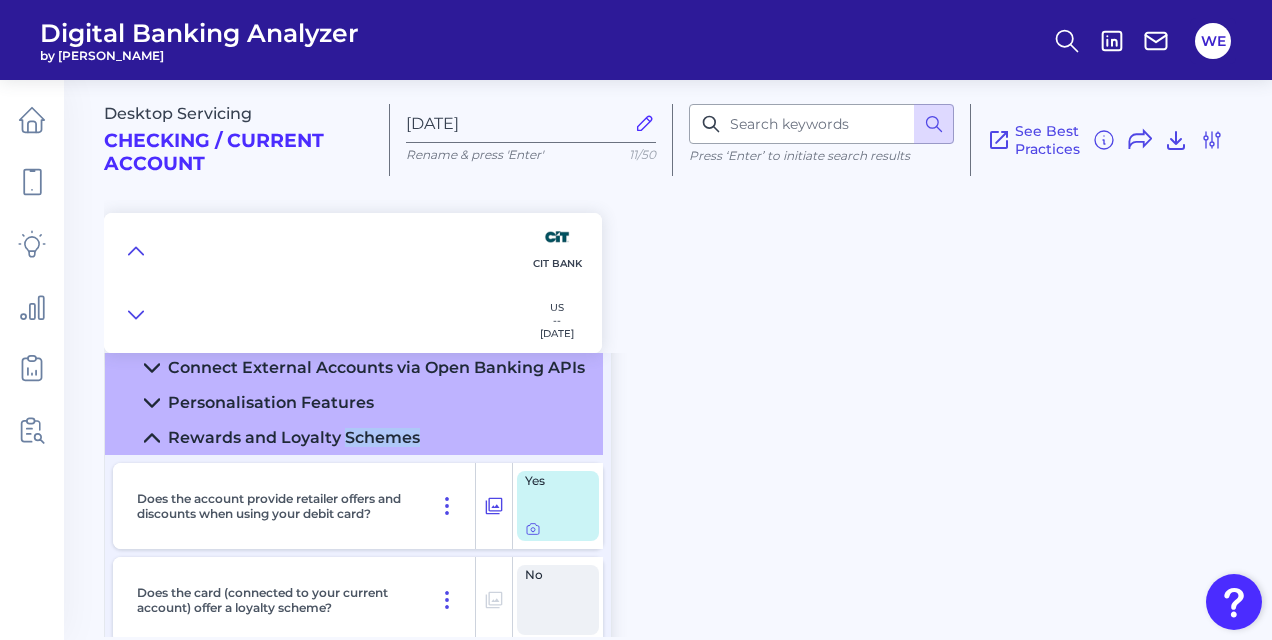 click on "Rewards and Loyalty Schemes" at bounding box center (294, 437) 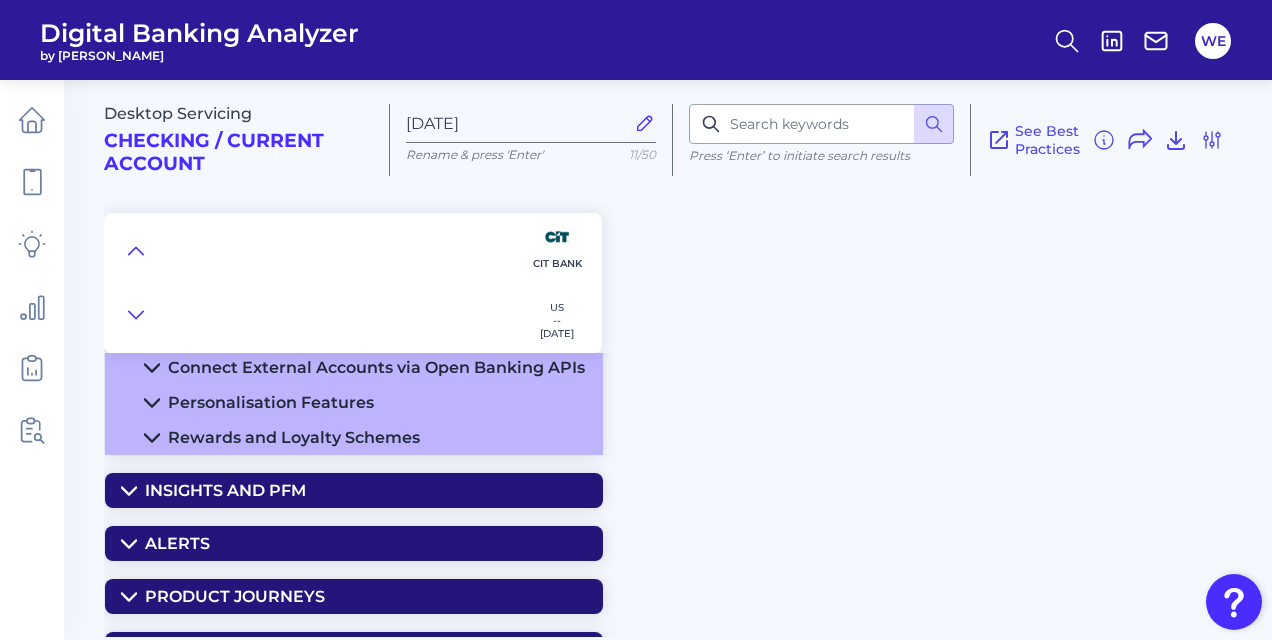 click on "Desktop Servicing Checking / Current Account [DATE] Rename & press 'Enter' 11/50 Press ‘Enter’ to initiate search results See Best Practices Filters Clear all filters Experience Reset Mobile Servicing Desktop Servicing Mobile Onboarding Desktop Onboarding Categories Clear Press ‘Enter’ to initiate search results Select all categories Public Site (Website) Online Banking Registration Website Location Finder Website Settings Website Help and support New Customer Onboarding New Customer Onboarding Login Security / Authentication Login Accounts and Transactions Site Structure and Menus Home Screen & Navigation Individual Account Overview Accounts Overview Transactions Individual Transaction View Bank Statements Move Money Pay a Bill, Company or Person using an Account Number P2P - Payments without using a bank account number Internal Transfers External Transfers/Payments Via Linked Accounts Wire & International Direct Debits Card Management Settings and Profile Management Changing settings Security" at bounding box center [688, 351] 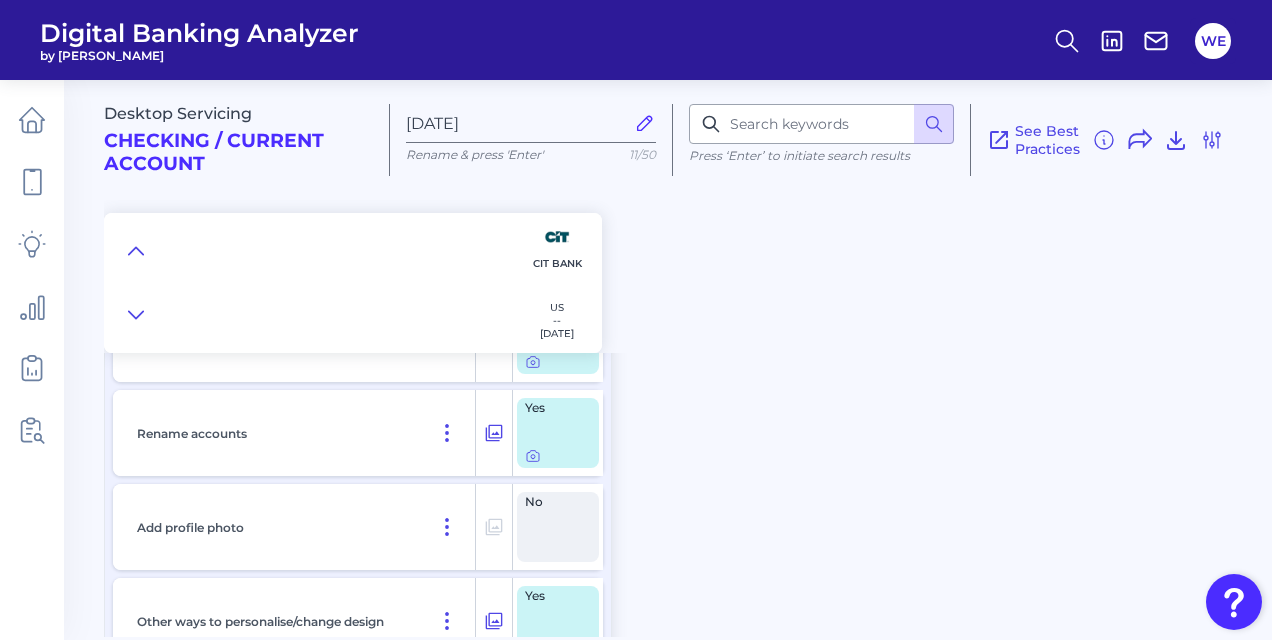 scroll, scrollTop: 914, scrollLeft: 0, axis: vertical 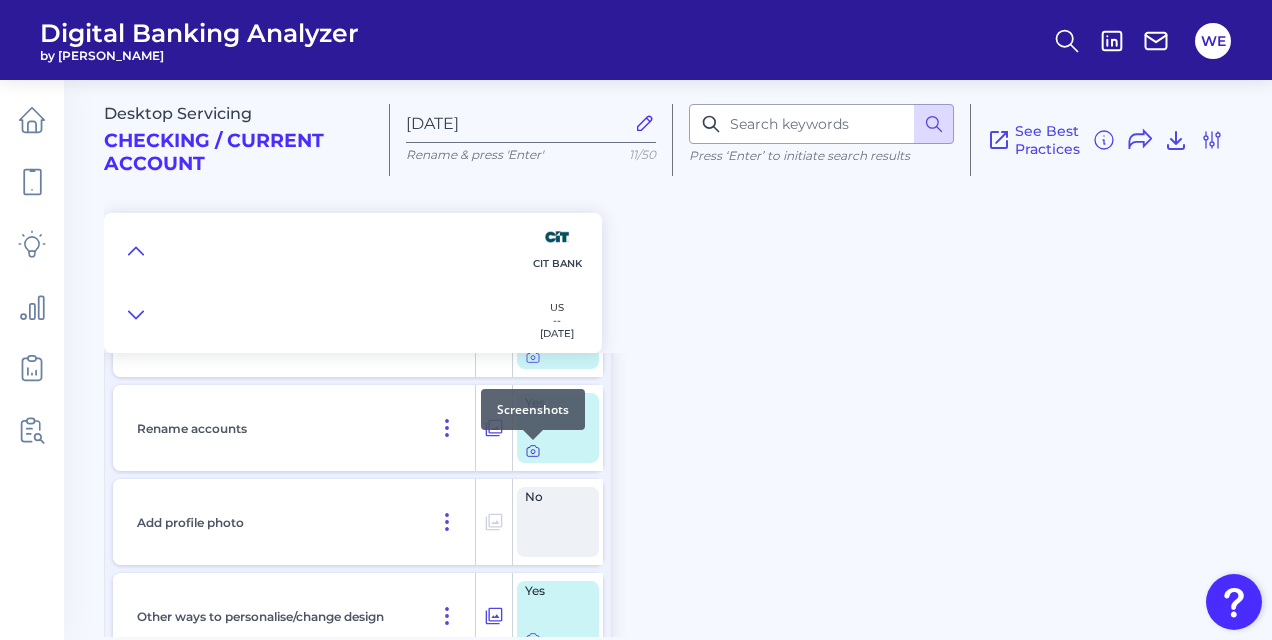 click 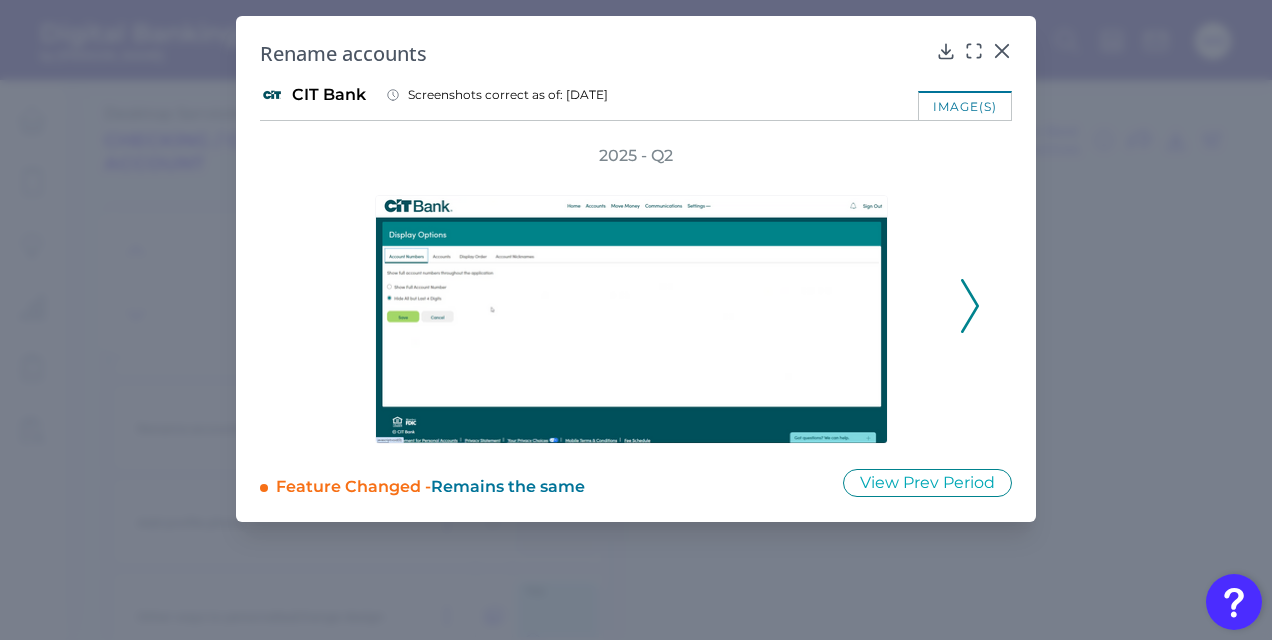 click 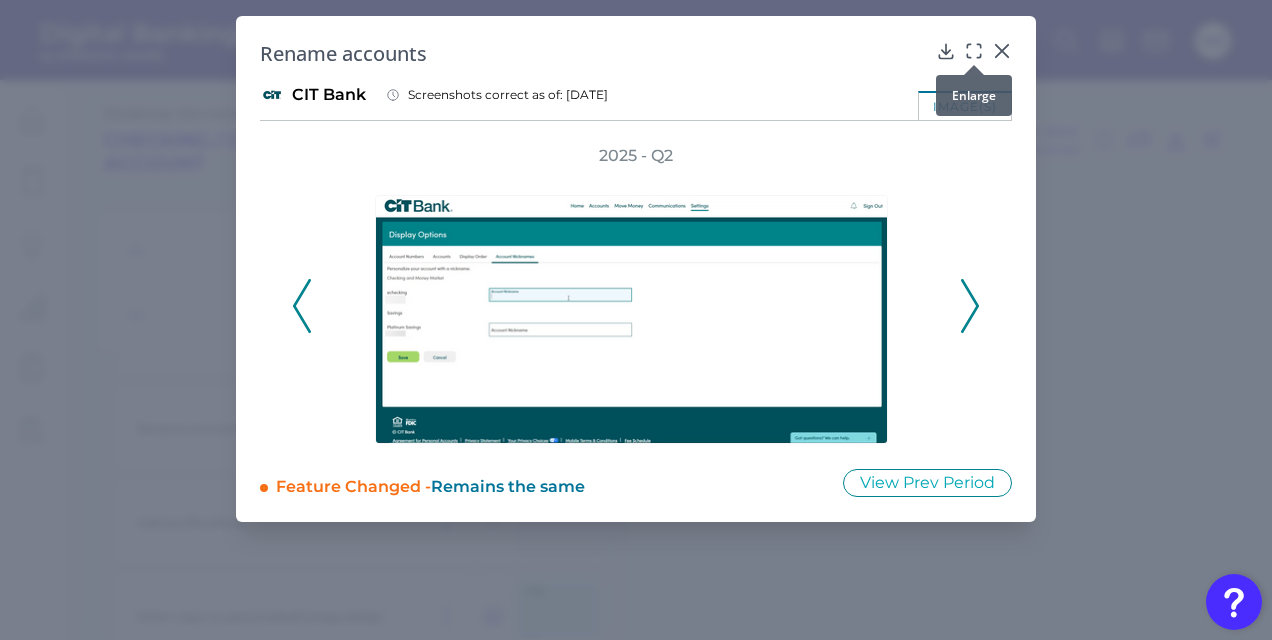click 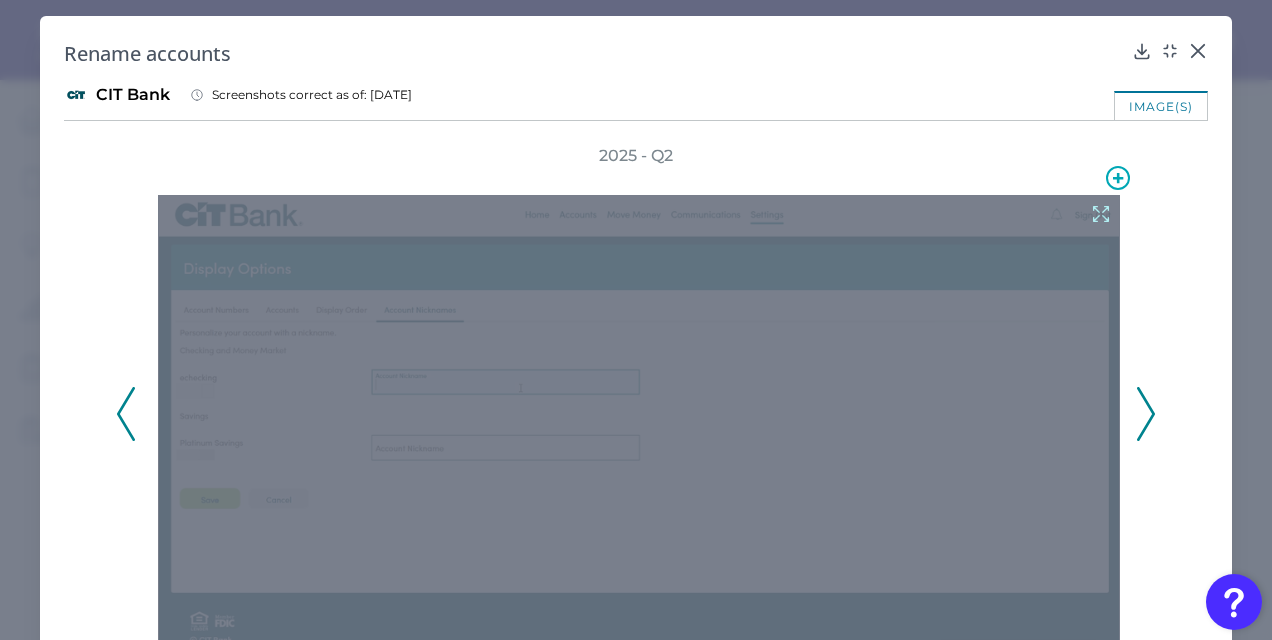 click 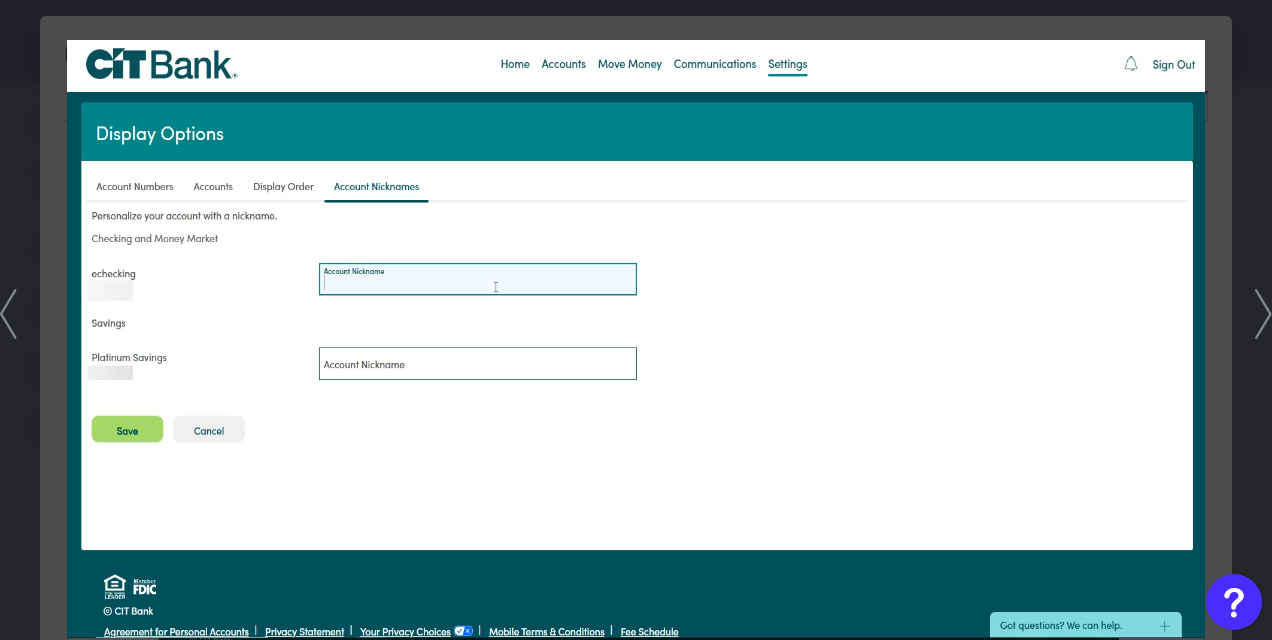 click at bounding box center [636, 320] 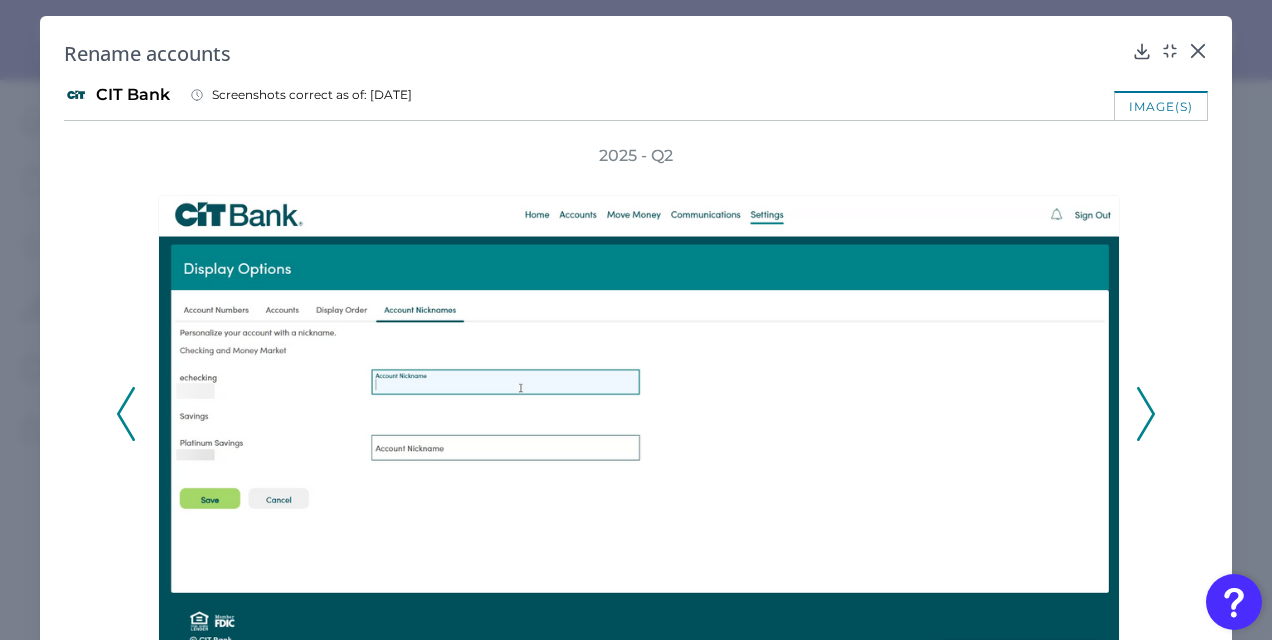 click 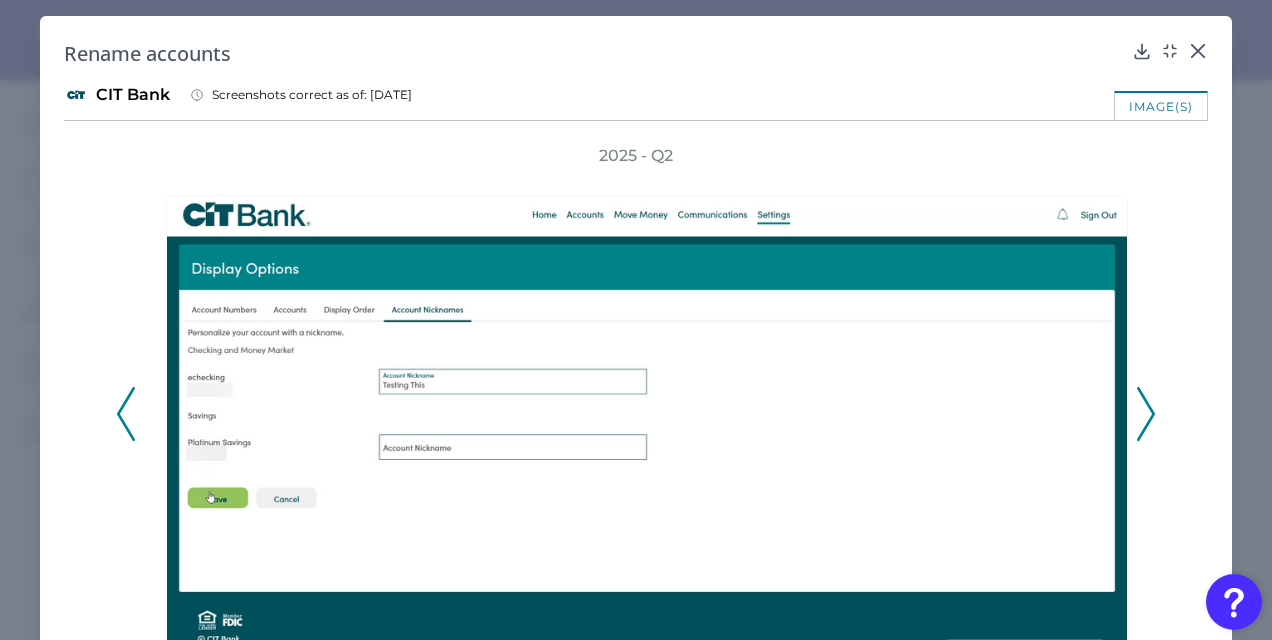 type 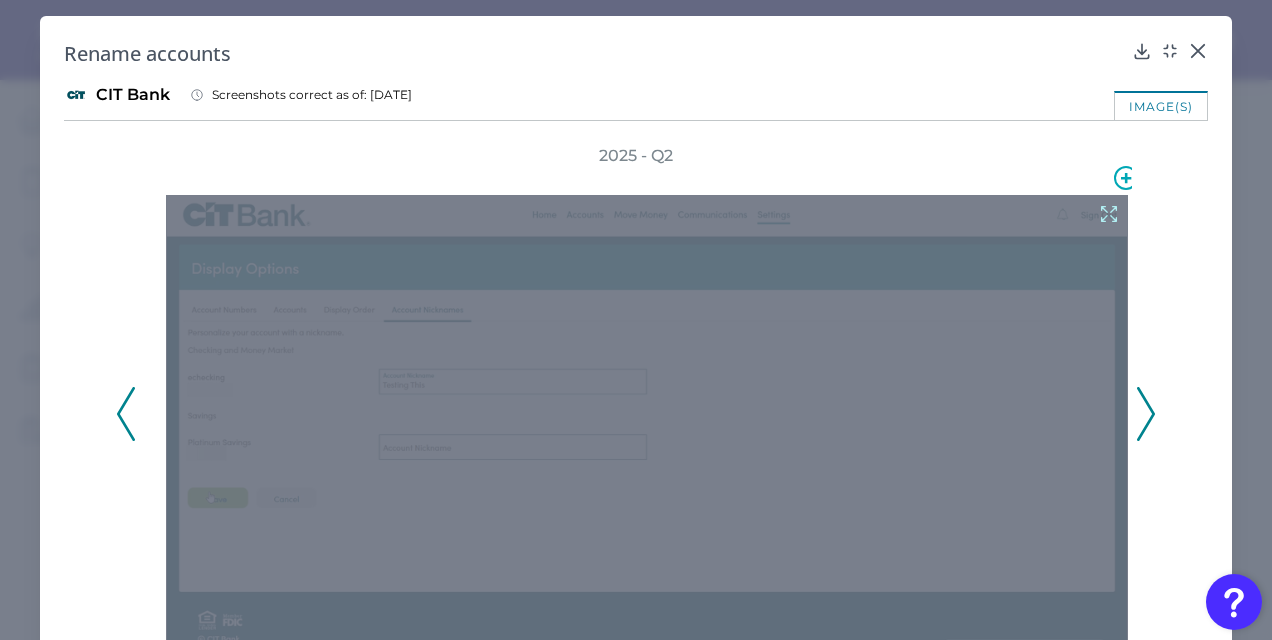 click 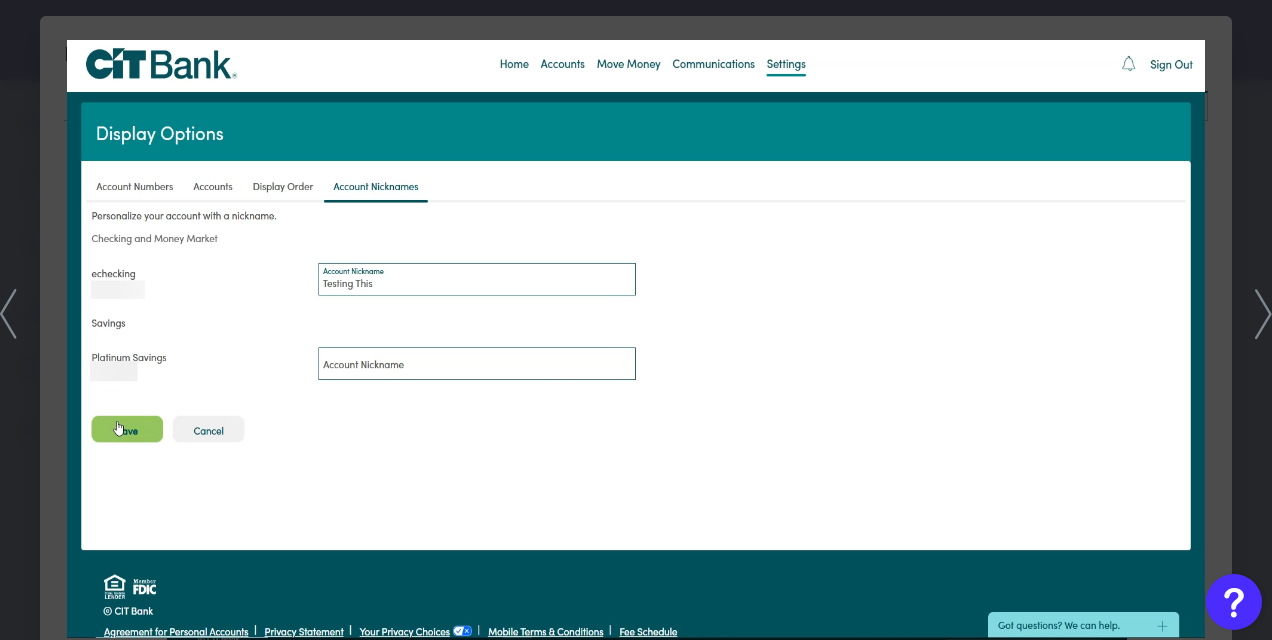 click 